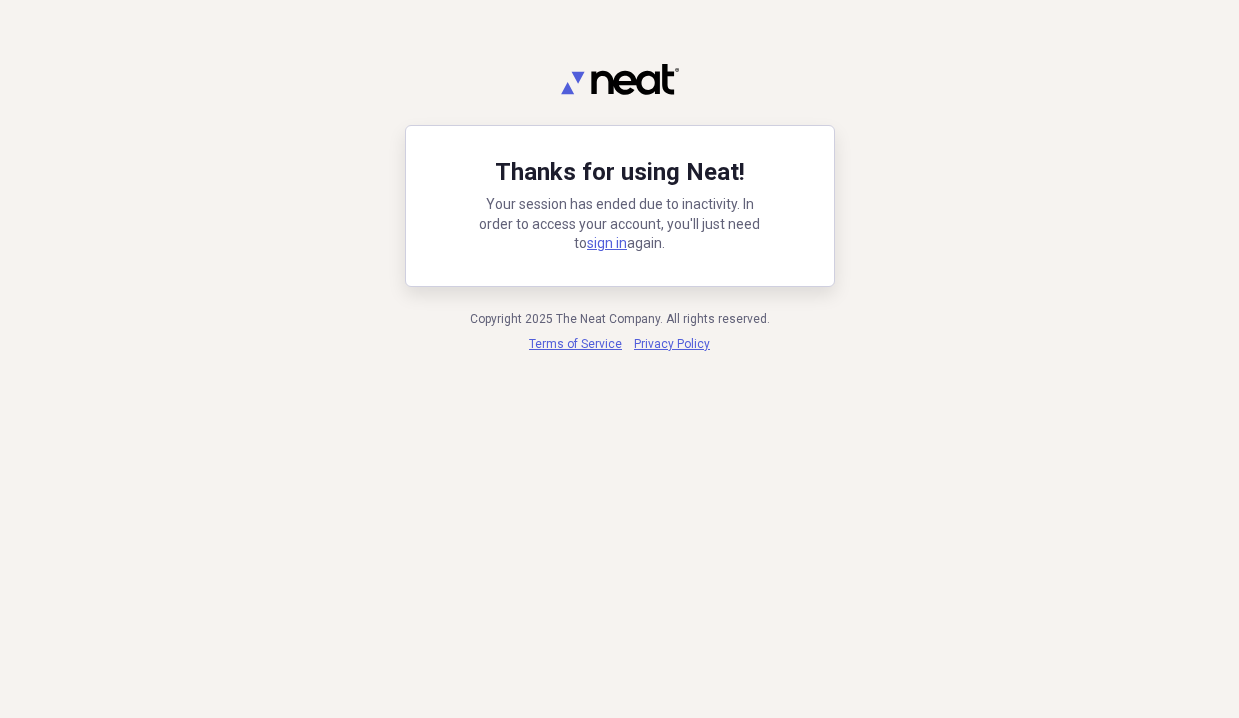 scroll, scrollTop: 0, scrollLeft: 0, axis: both 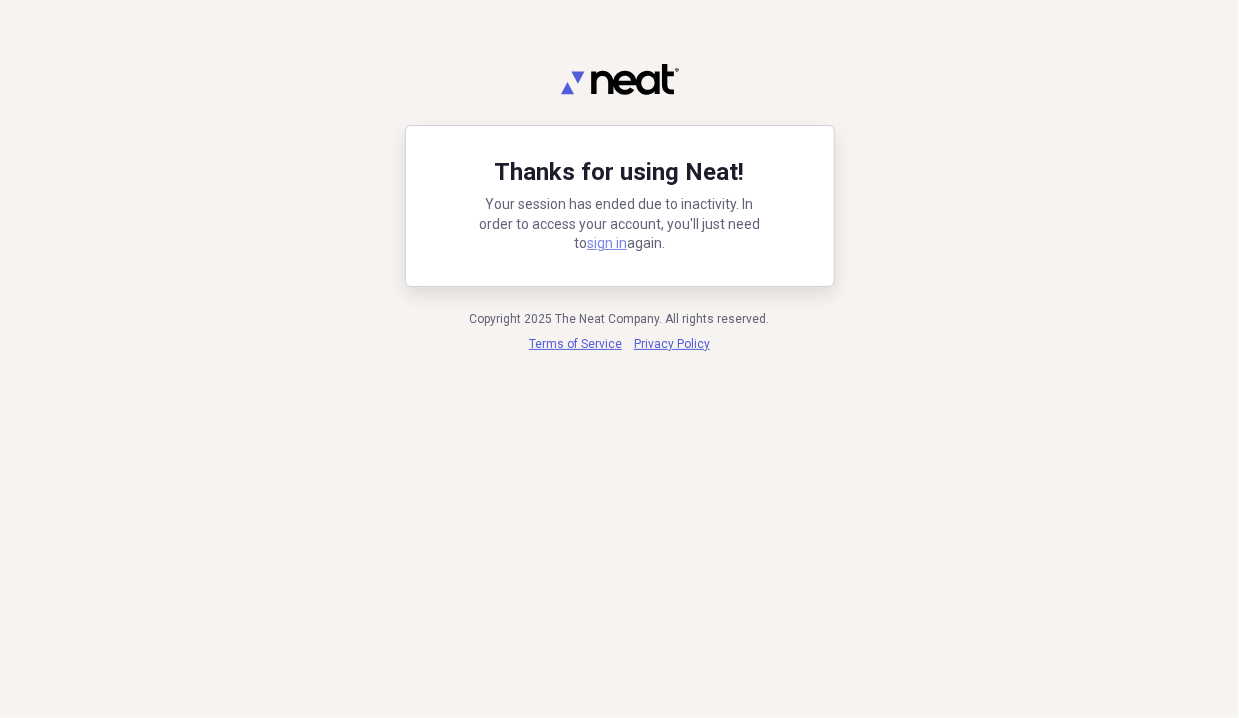 click on "sign in" at bounding box center (607, 243) 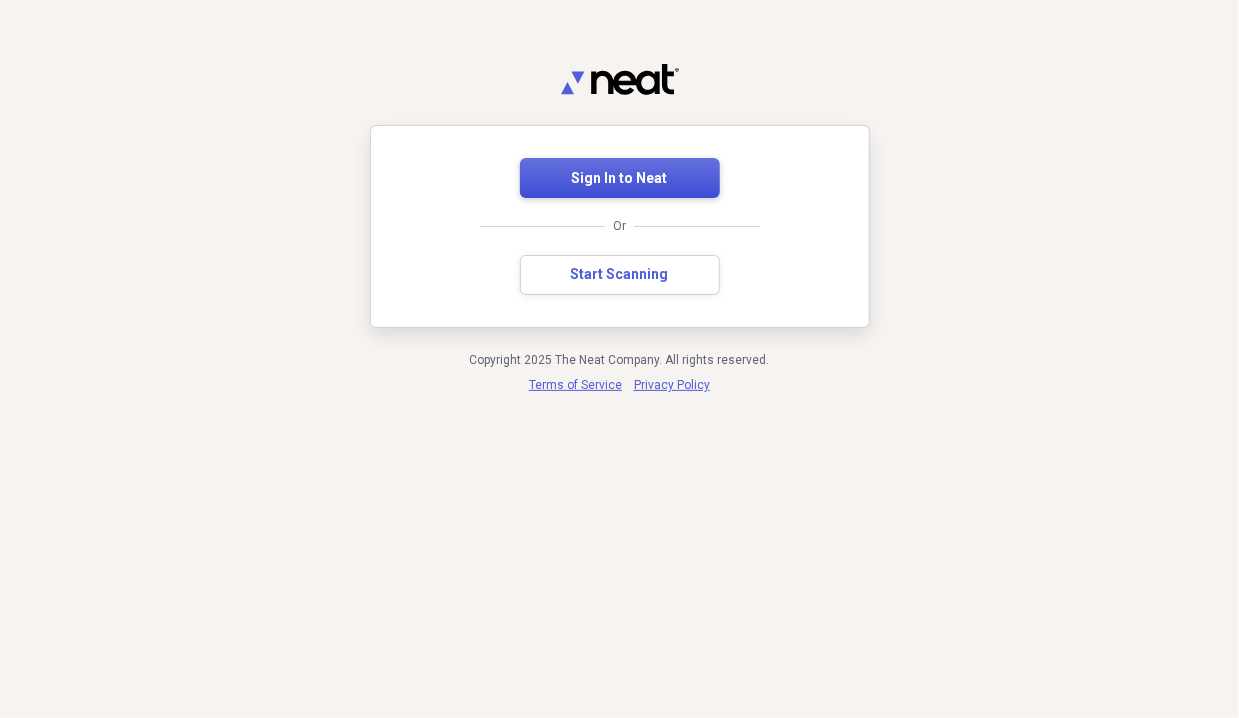 click on "Sign In to Neat" at bounding box center (620, 179) 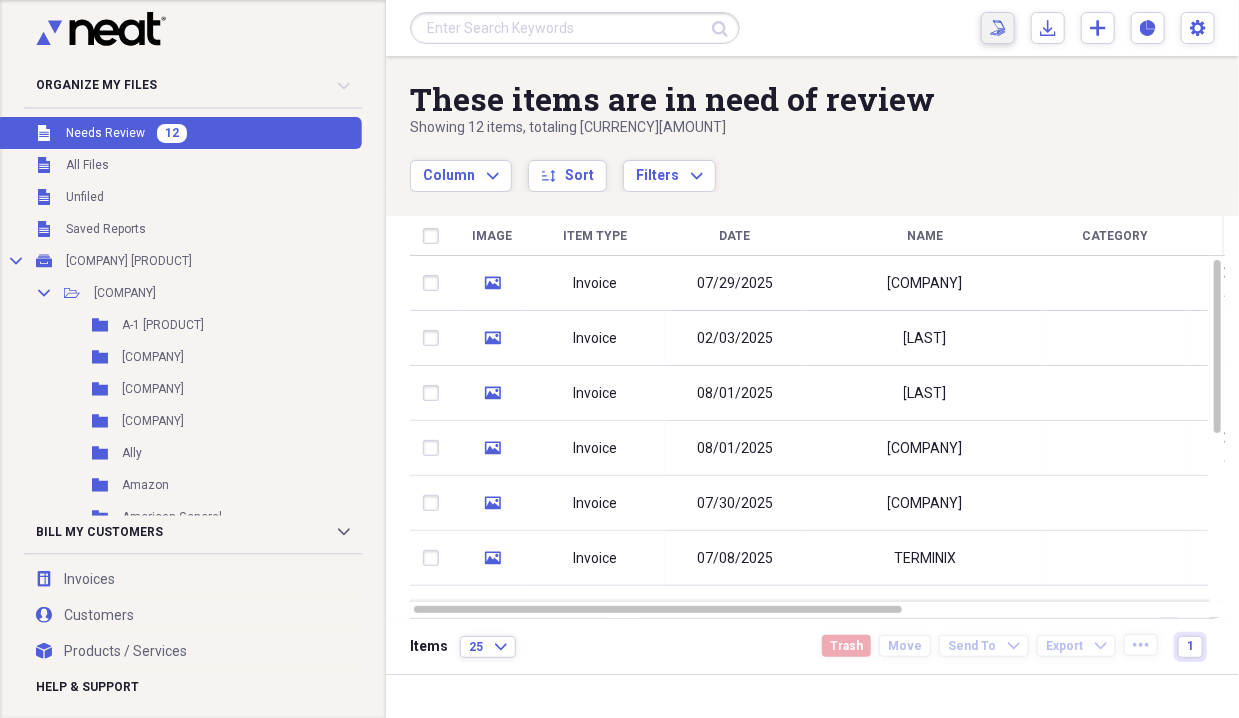 click on "Scan" 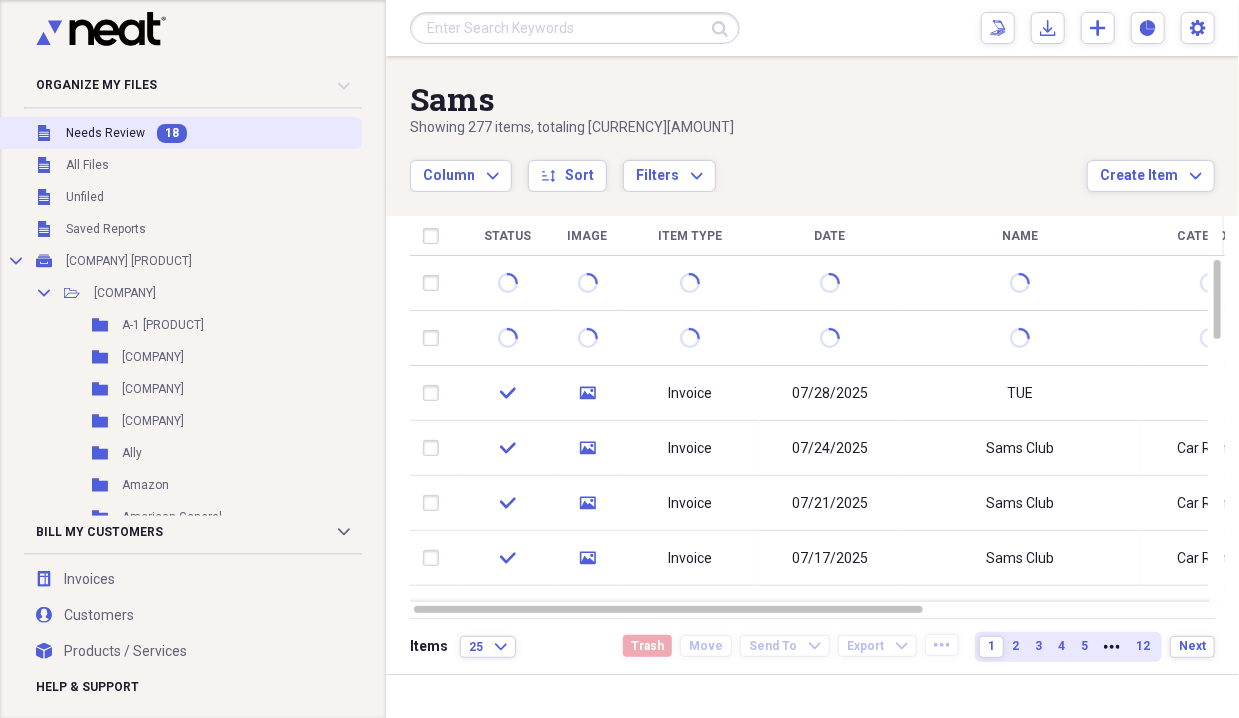 click on "Unfiled Needs Review 18" at bounding box center (179, 133) 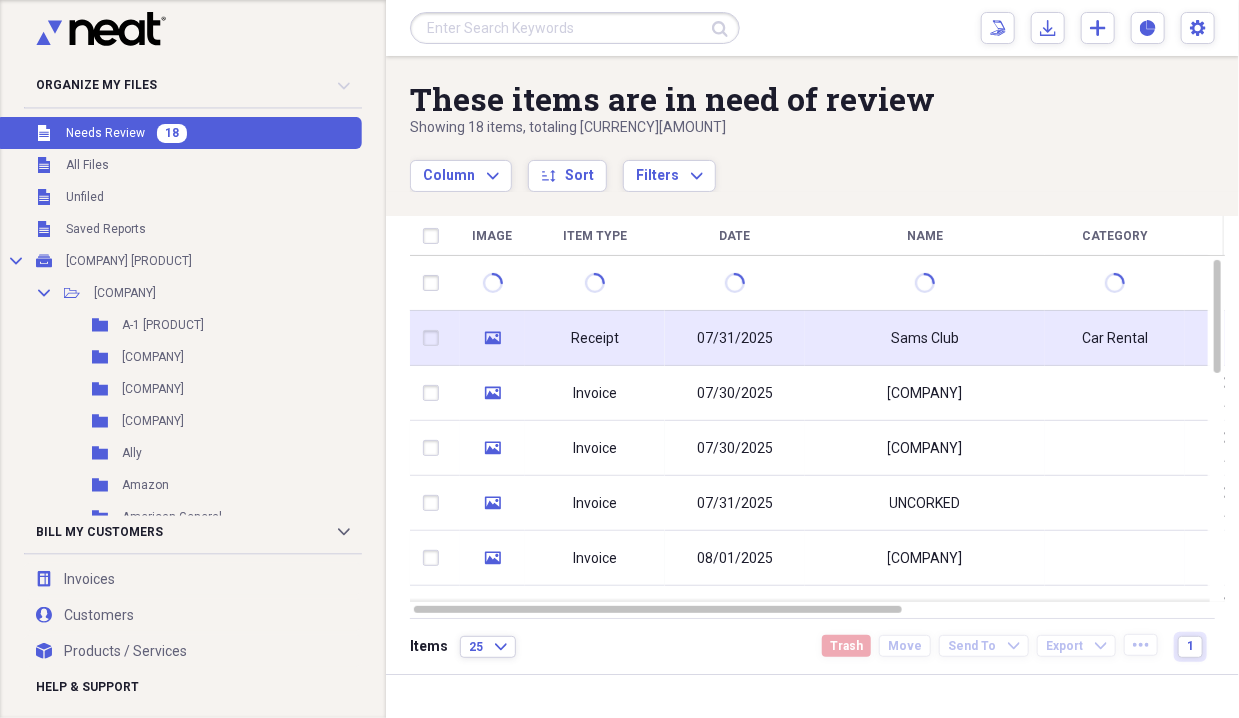 click on "Sams Club" at bounding box center (925, 339) 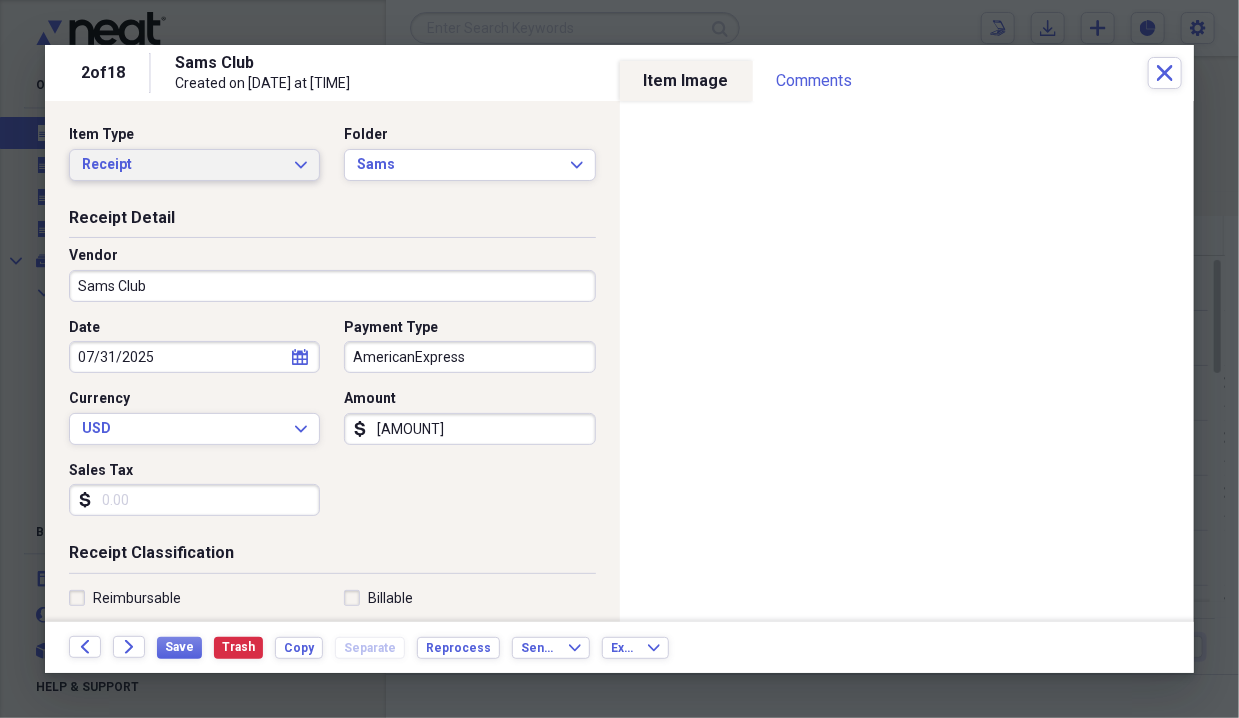 click on "Expand" 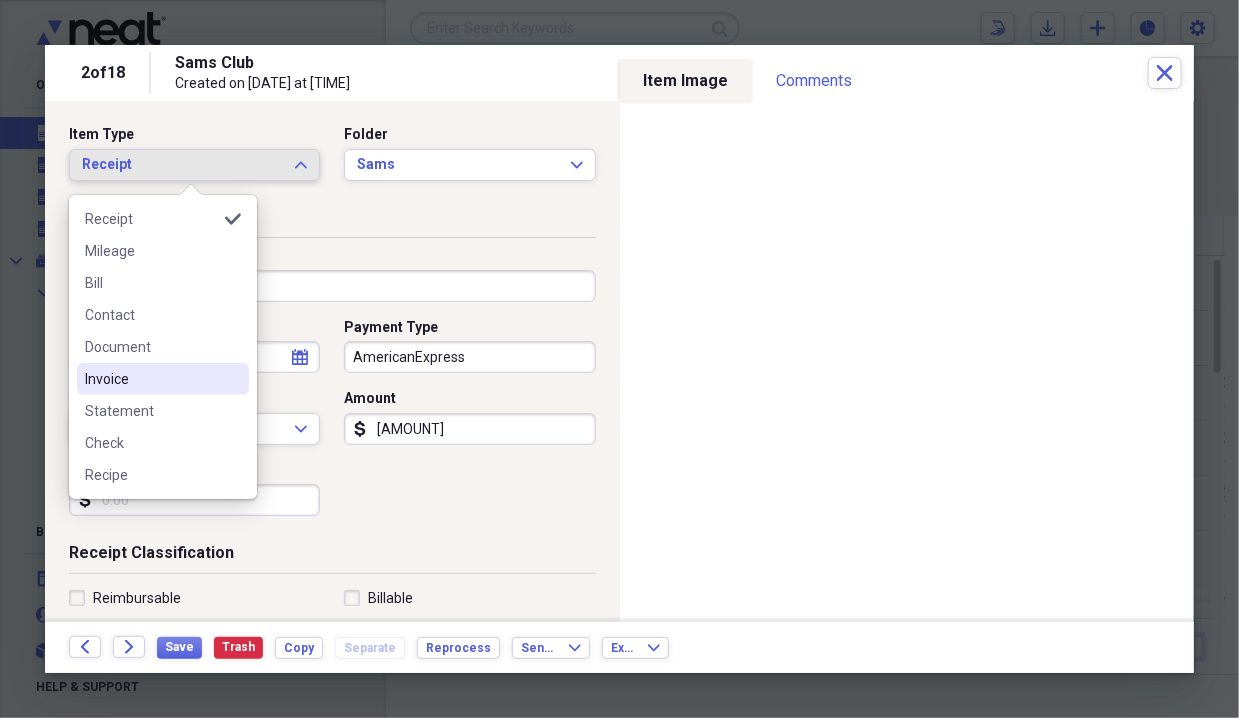 click on "Invoice" at bounding box center (151, 379) 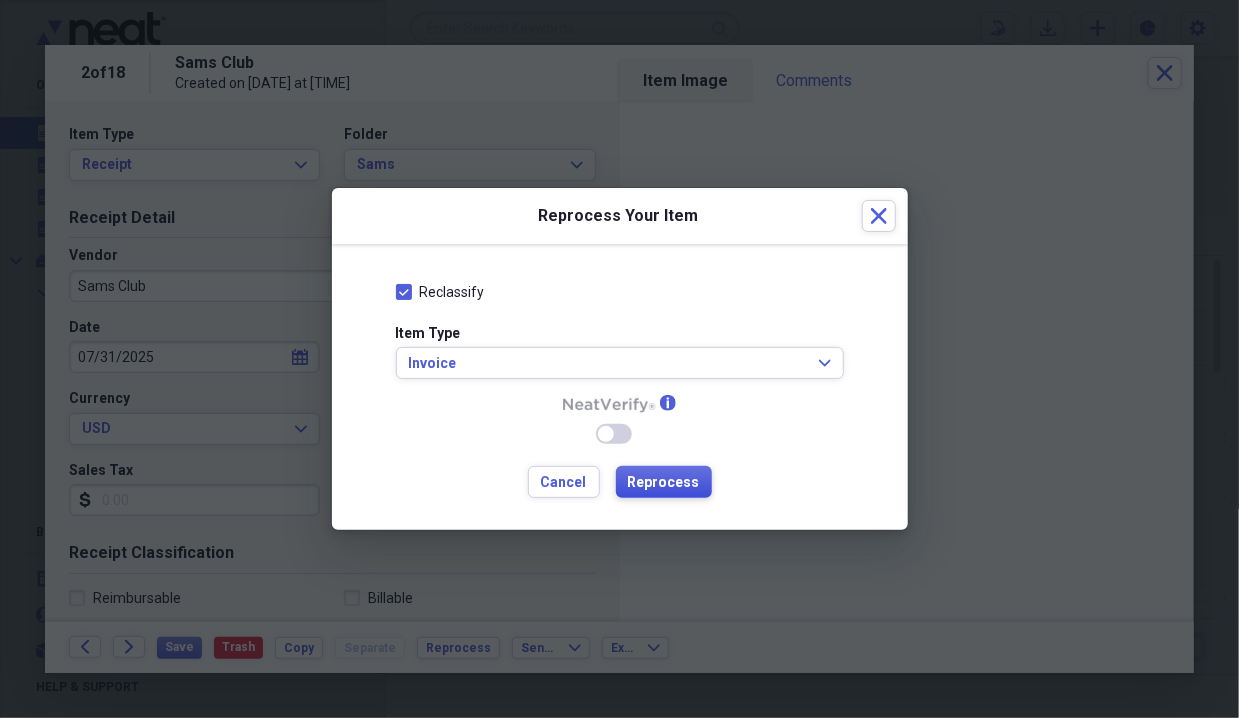 click on "Reprocess" at bounding box center (664, 483) 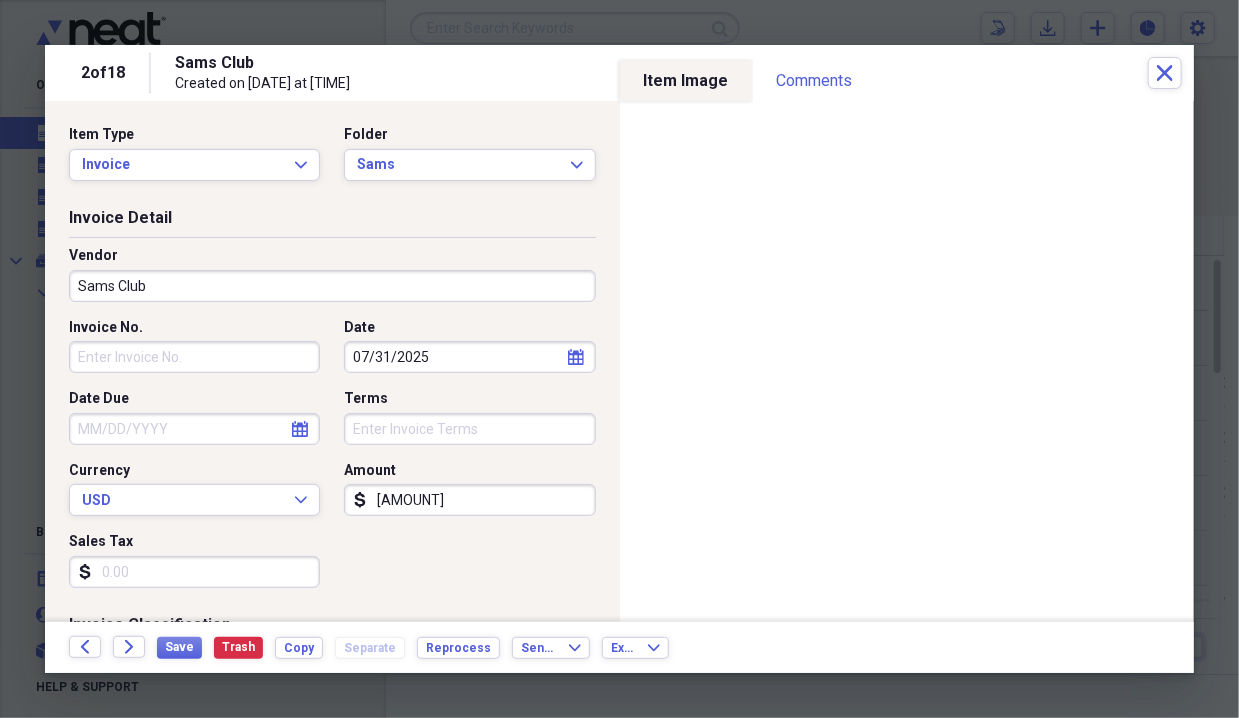 click on "Invoice No." at bounding box center [194, 357] 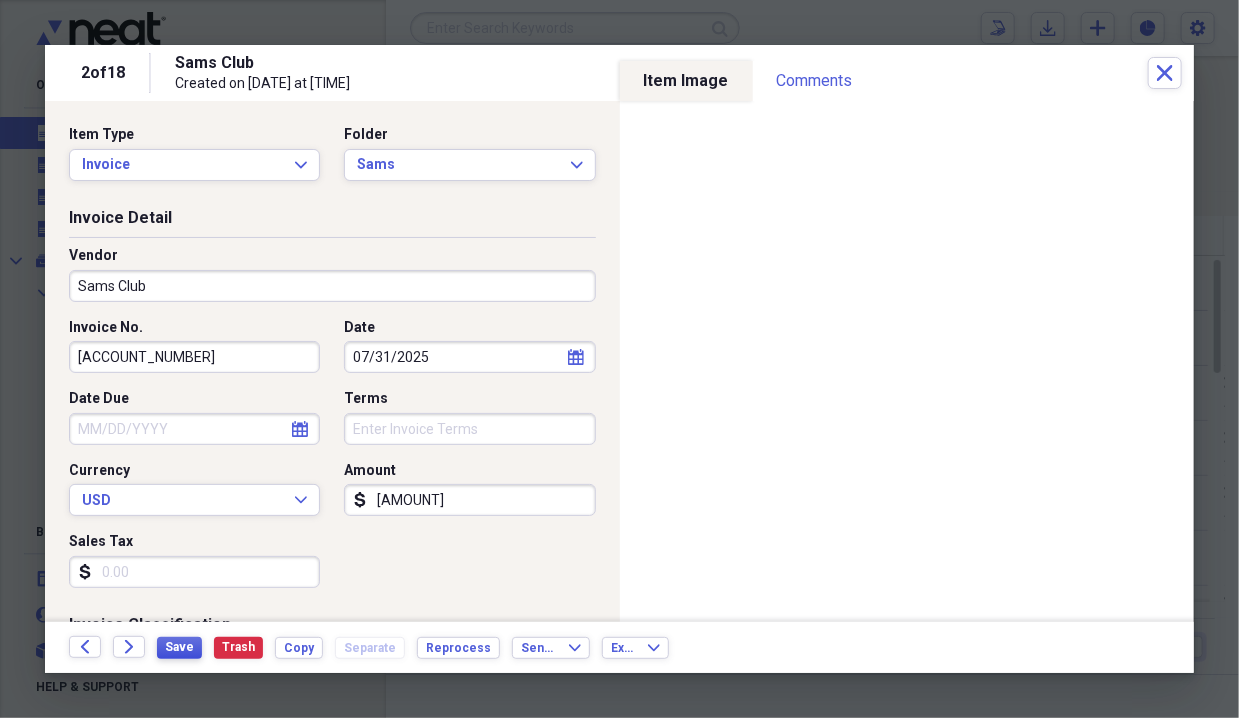 type on "[ACCOUNT_NUMBER]" 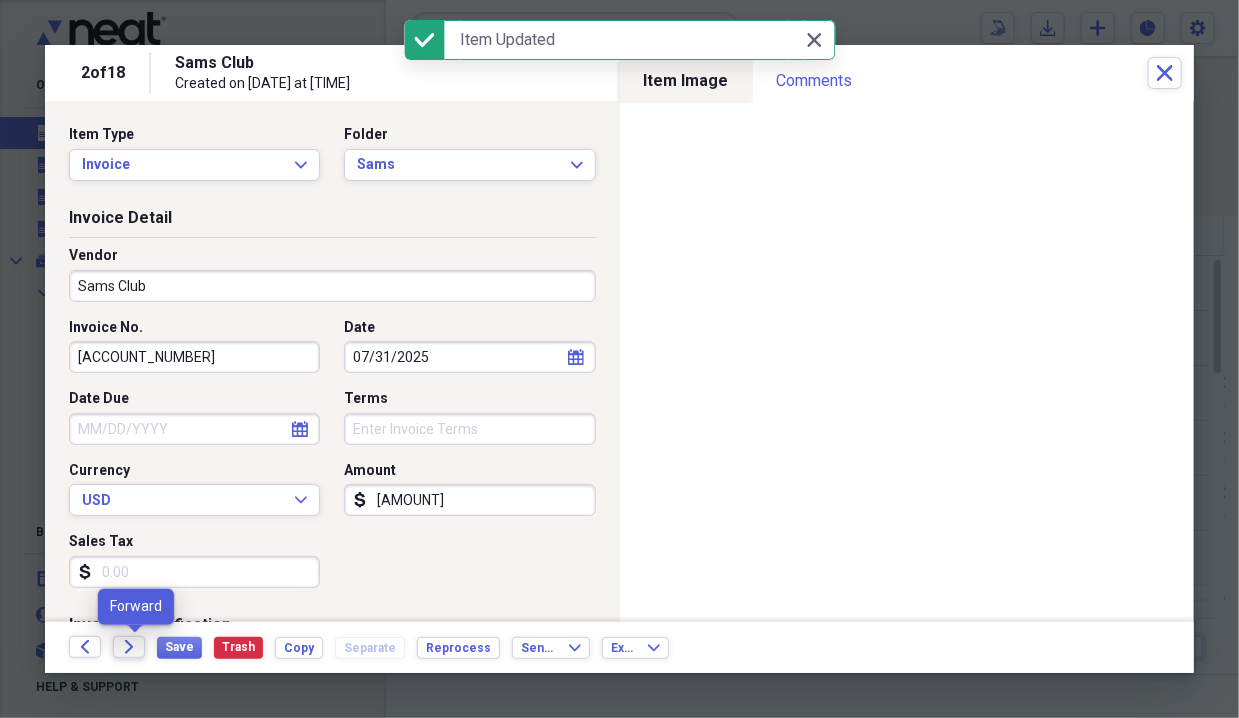 click 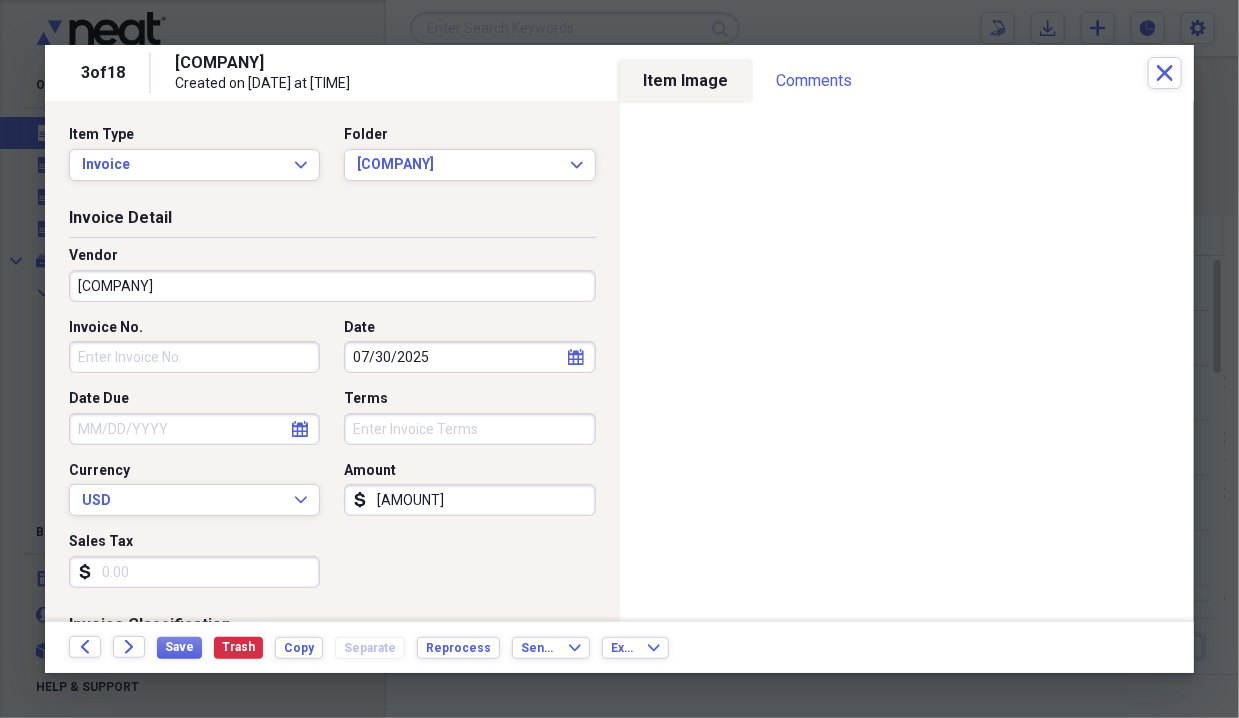 click on "Invoice No." at bounding box center [194, 357] 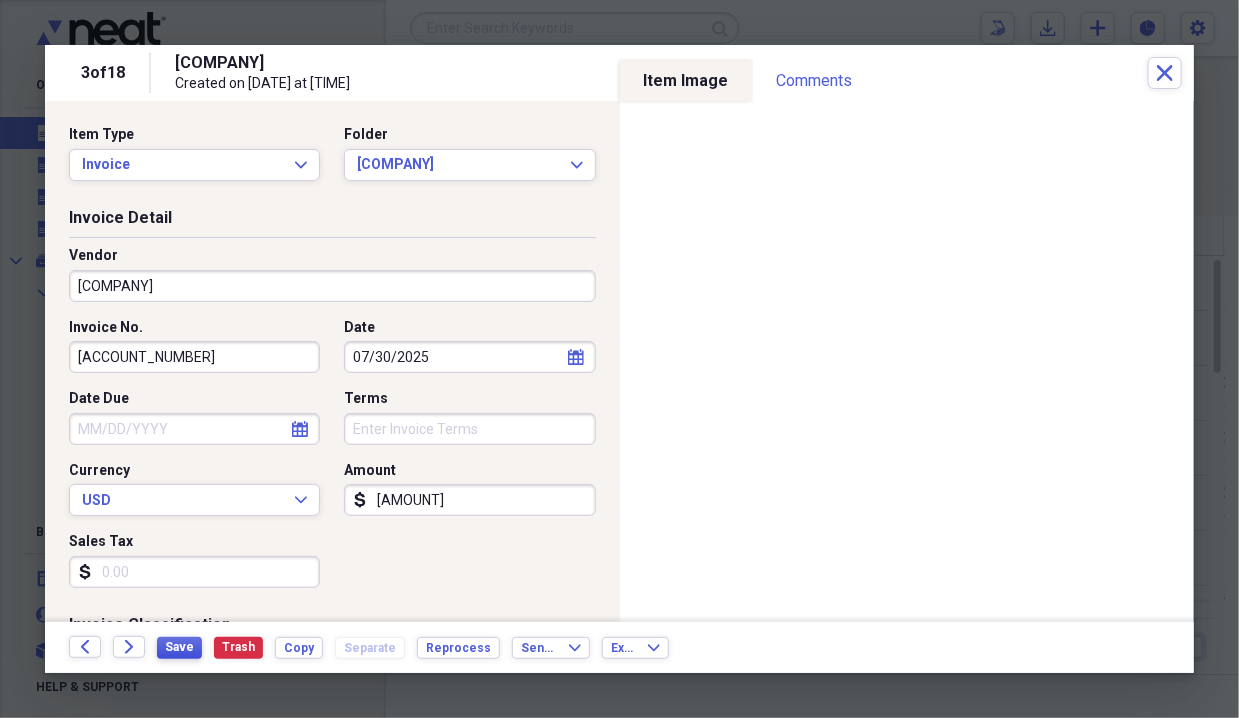 type on "[ACCOUNT_NUMBER]" 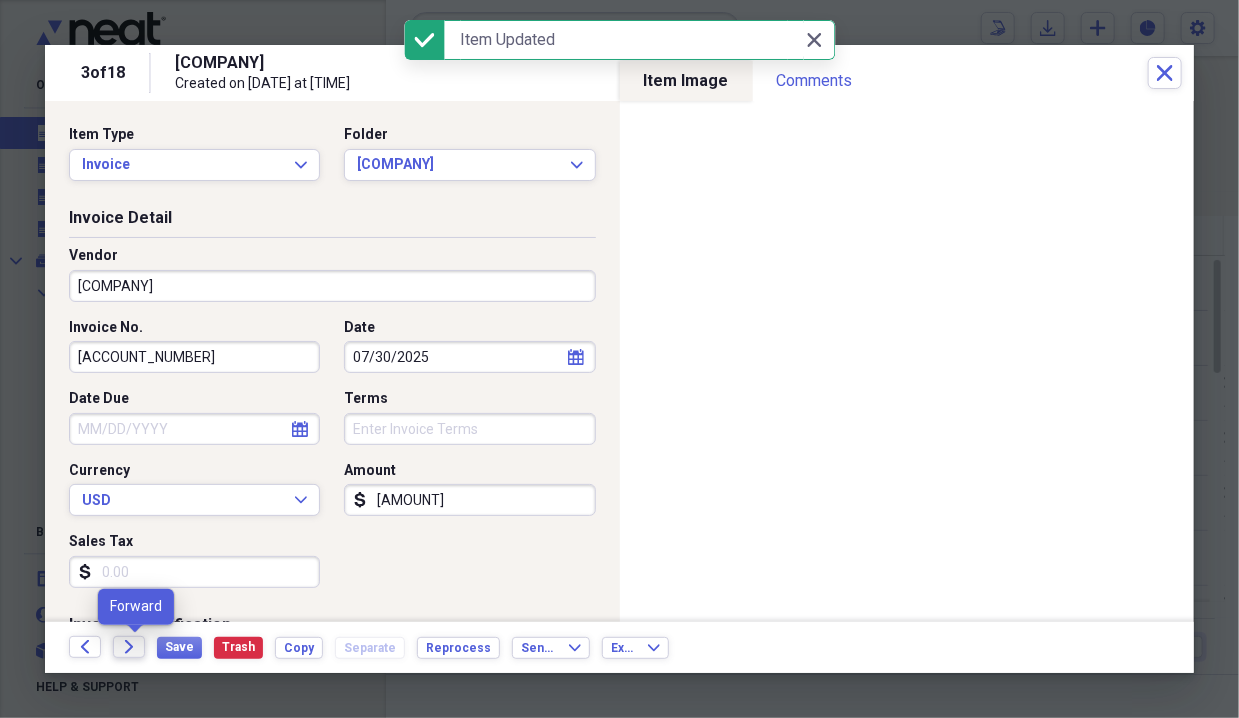 click on "Forward" 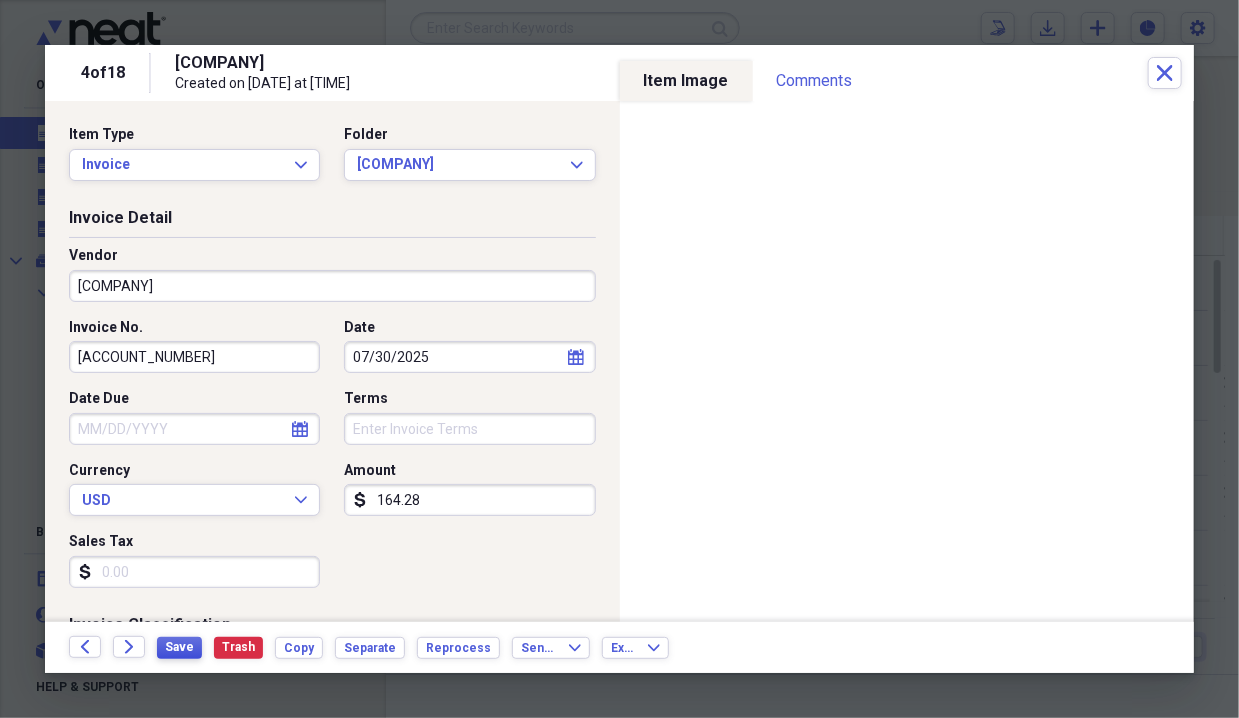 click on "Save" at bounding box center (179, 647) 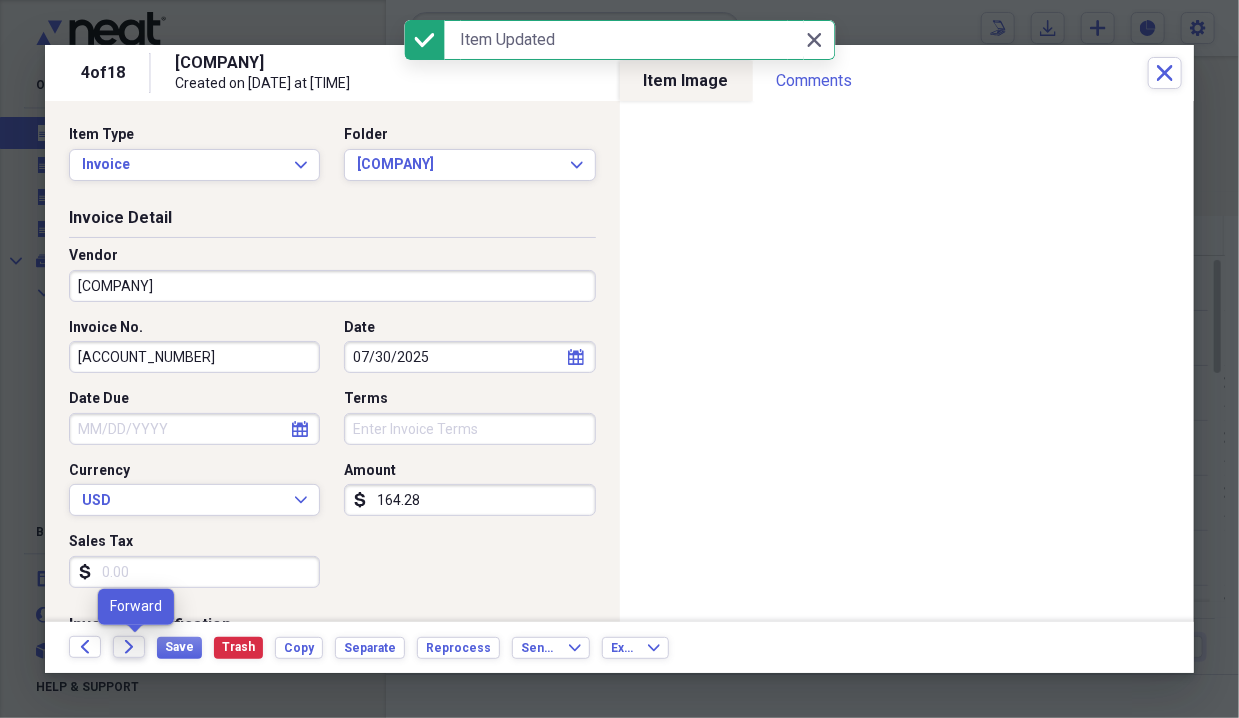 click on "Forward" 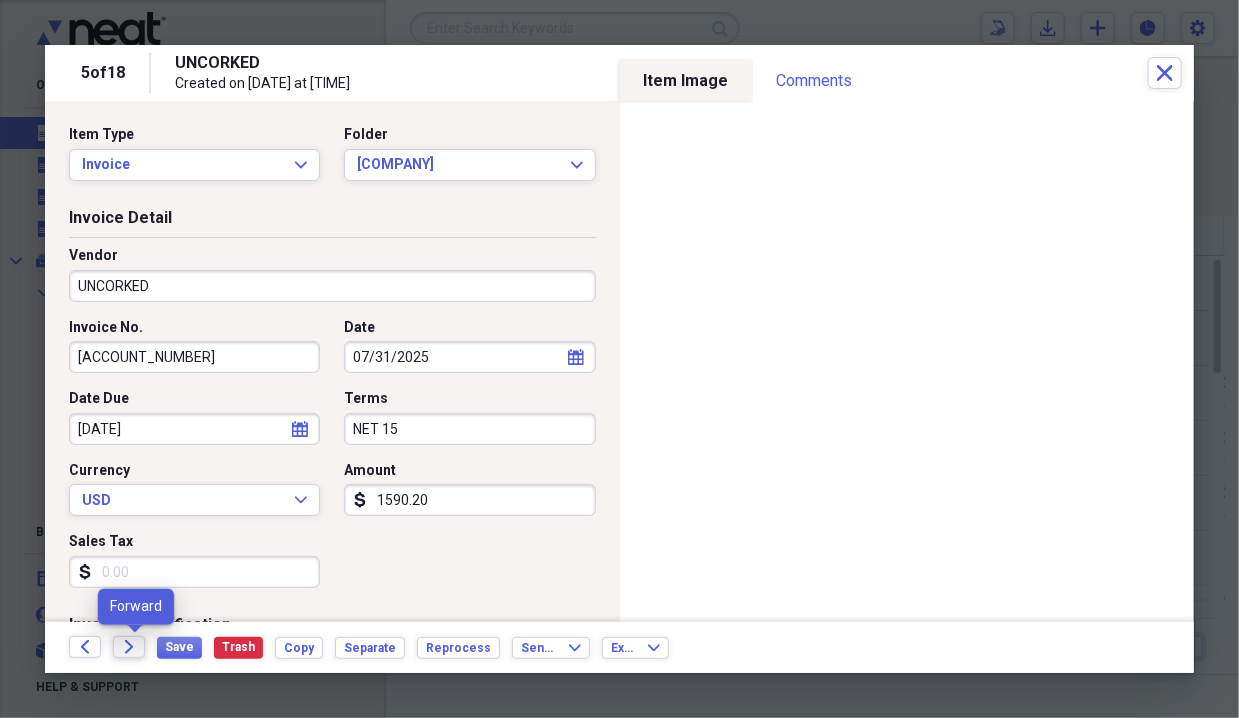 click 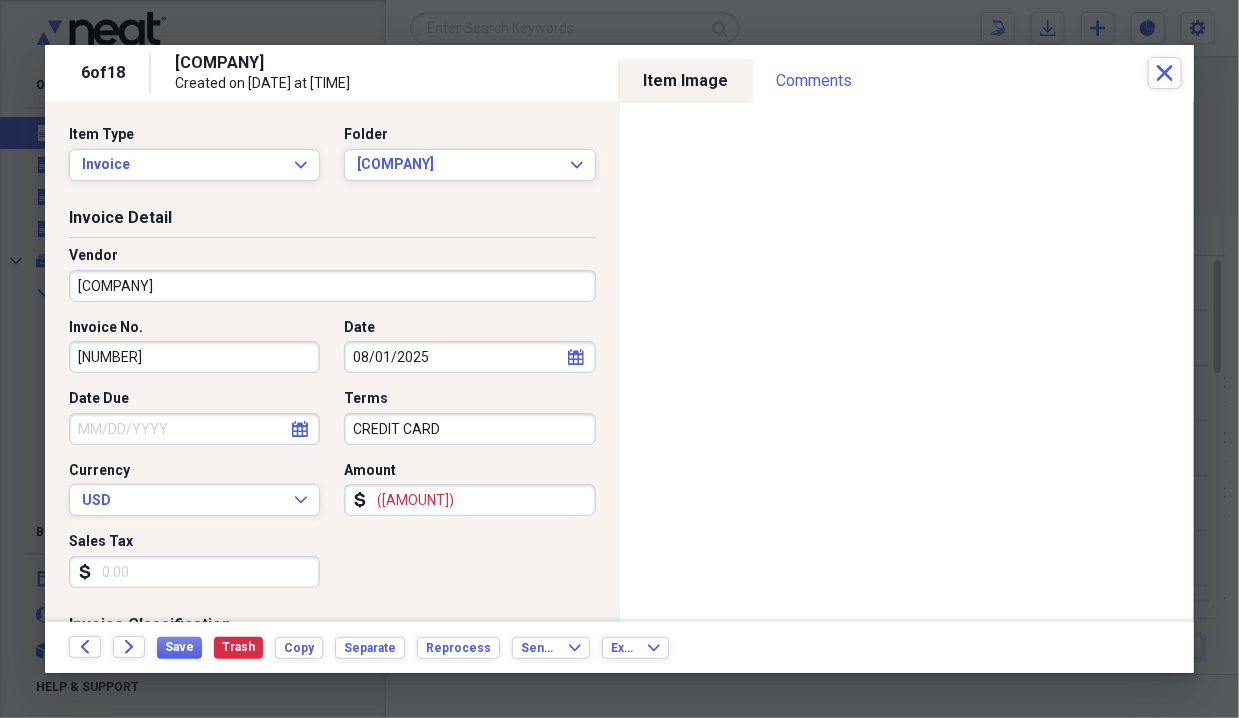click on "([AMOUNT])" at bounding box center (469, 500) 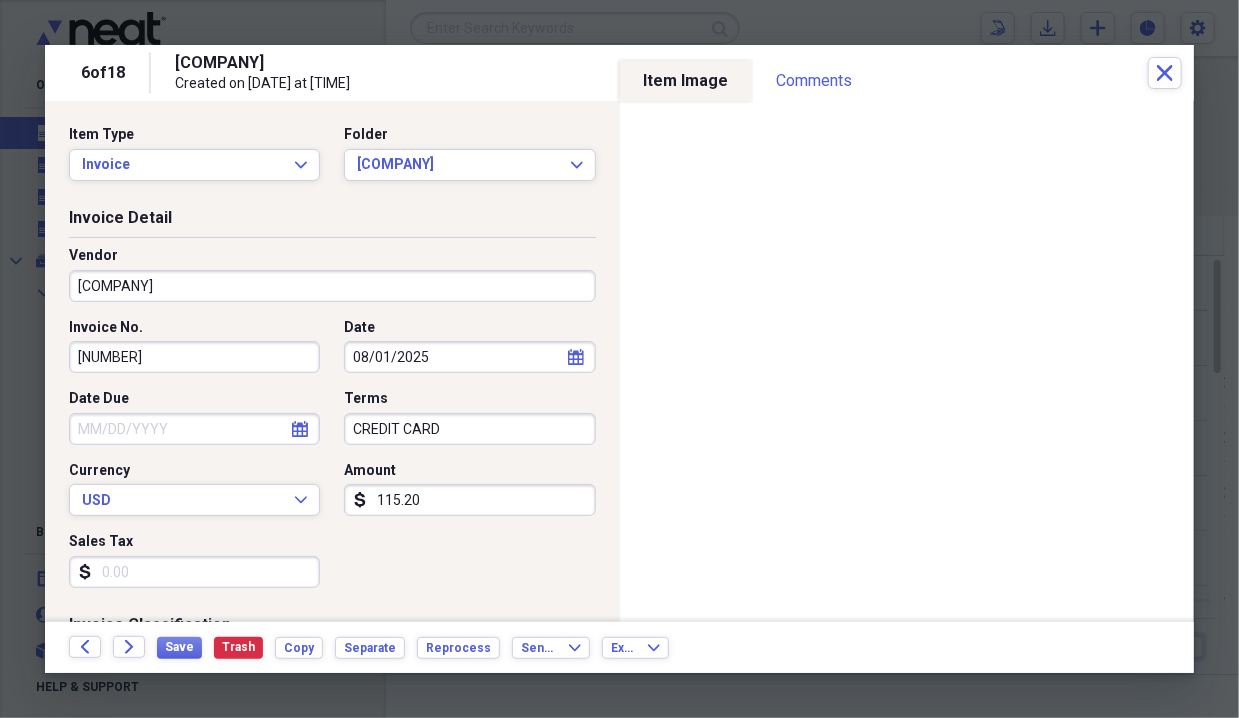 type on "115.20" 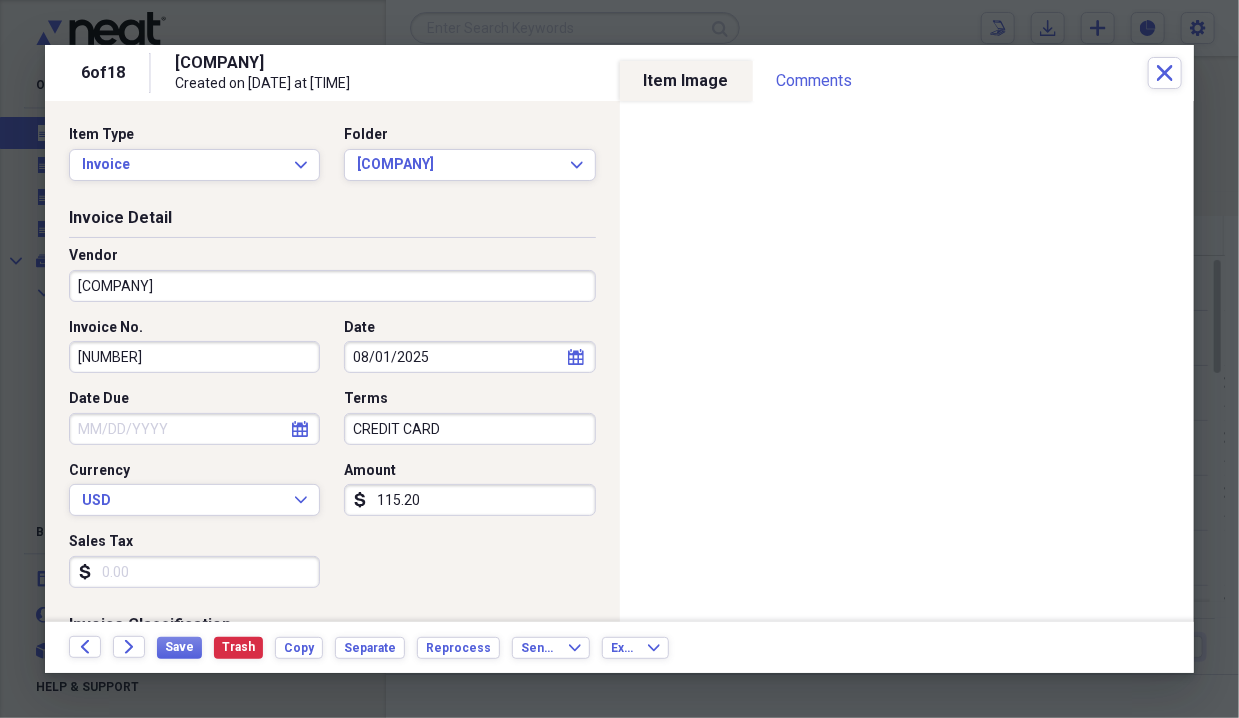 drag, startPoint x: 456, startPoint y: 423, endPoint x: 321, endPoint y: 445, distance: 136.78085 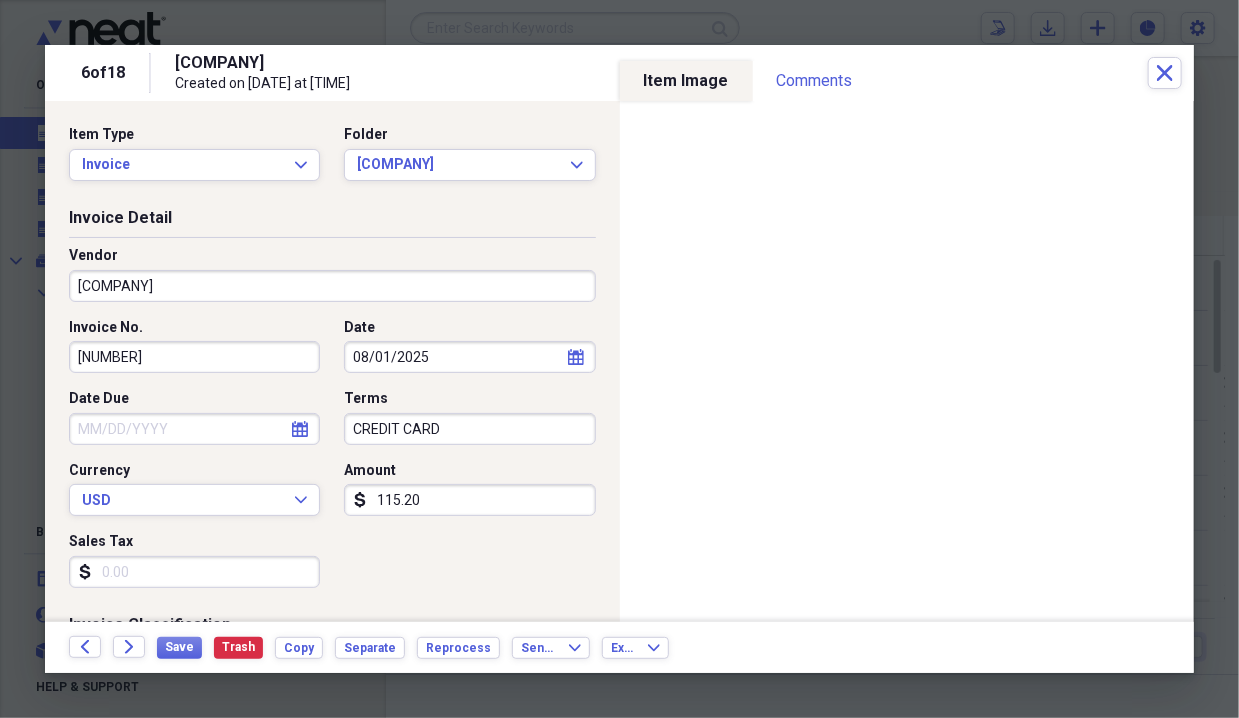 click on "Invoice No. [ACCOUNT_NUMBER] Date [DATE] calendar Calendar Date Due calendar Calendar Terms CREDIT CARD Currency USD Expand Amount dollar-sign [AMOUNT] Sales Tax dollar-sign" at bounding box center (332, 461) 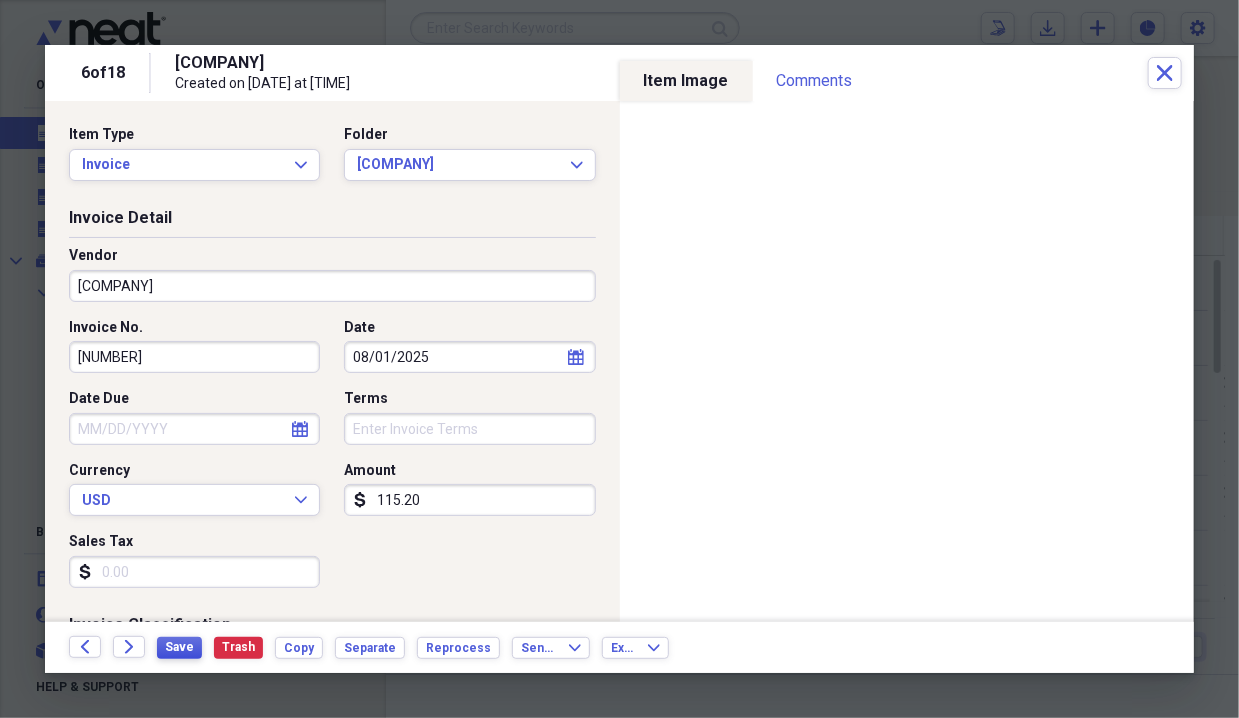 type 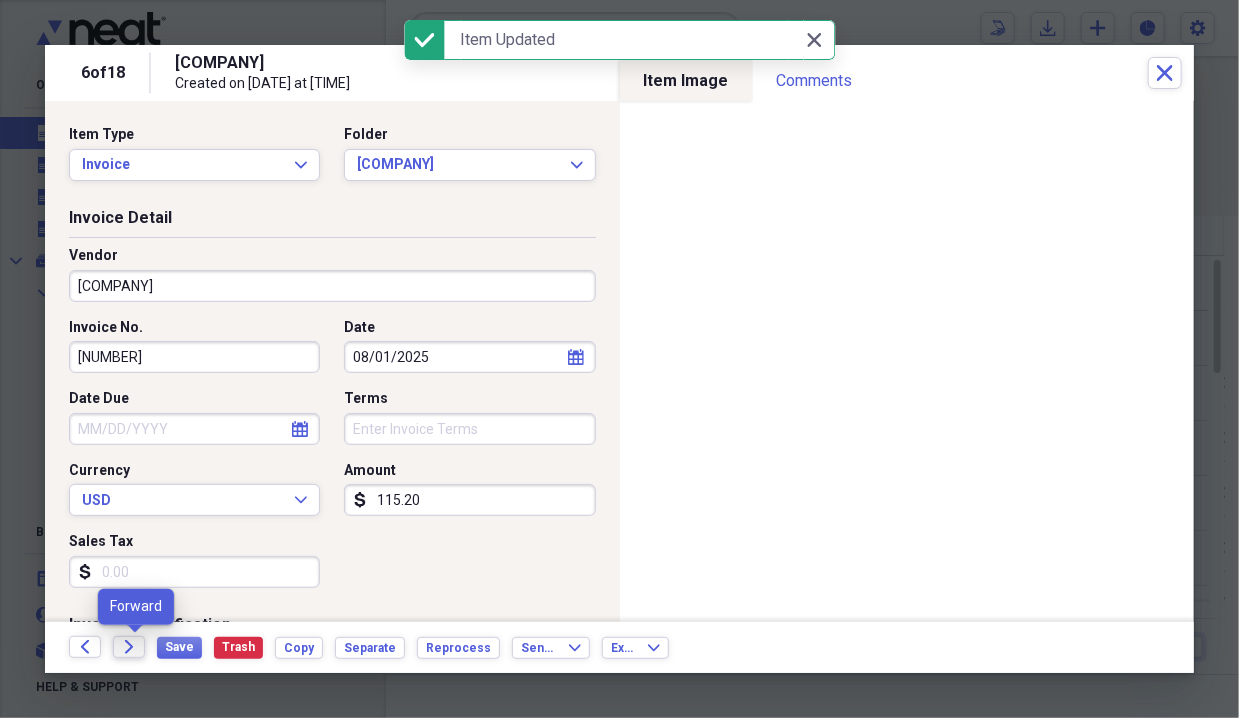 click on "Forward" 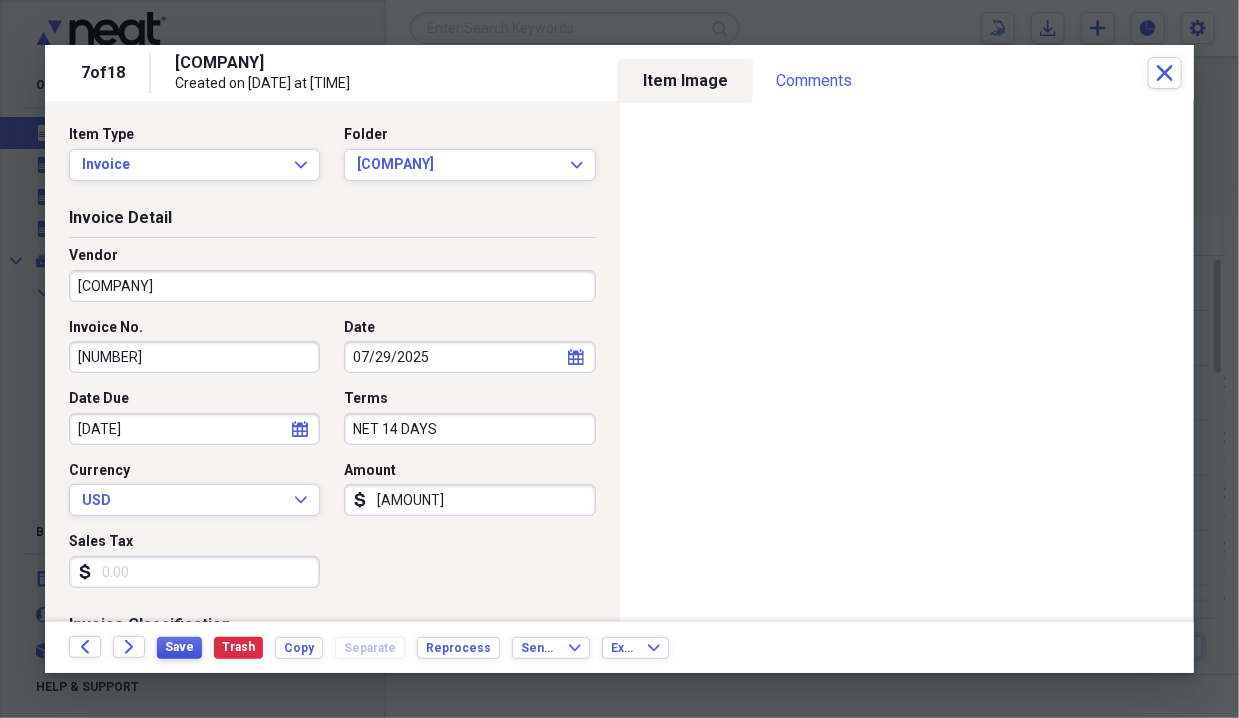 click on "Save" at bounding box center [179, 647] 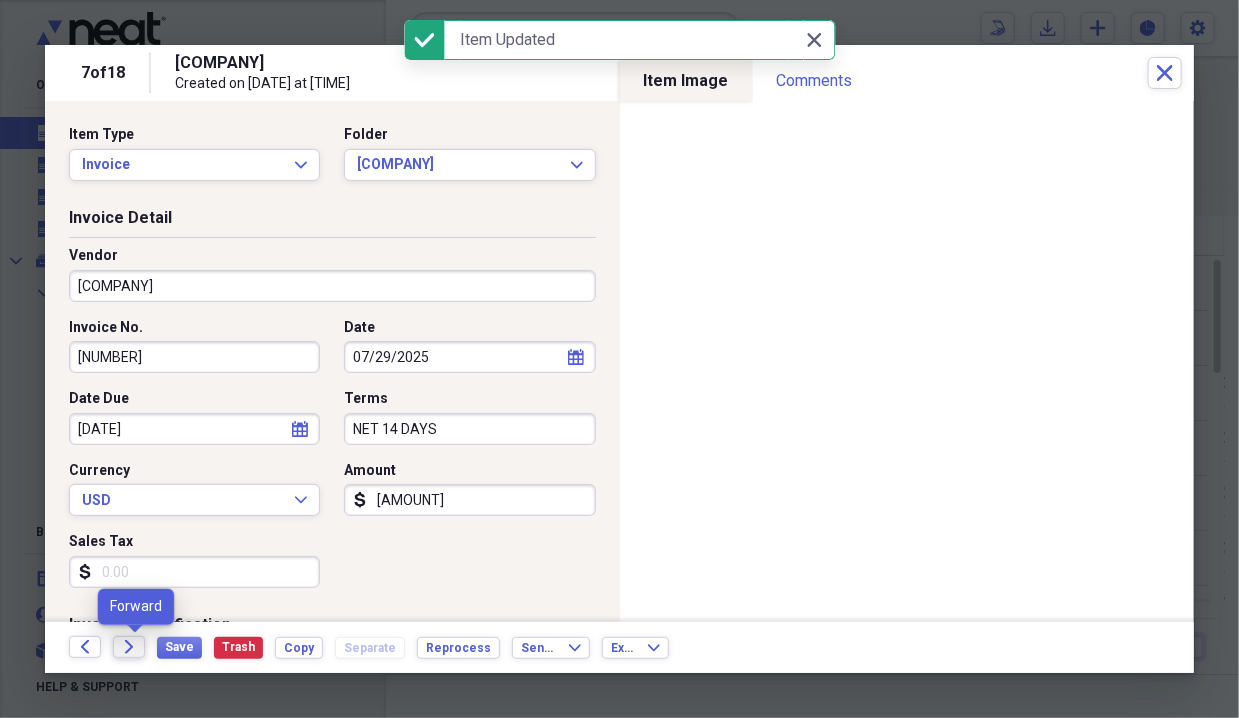 click on "Forward" 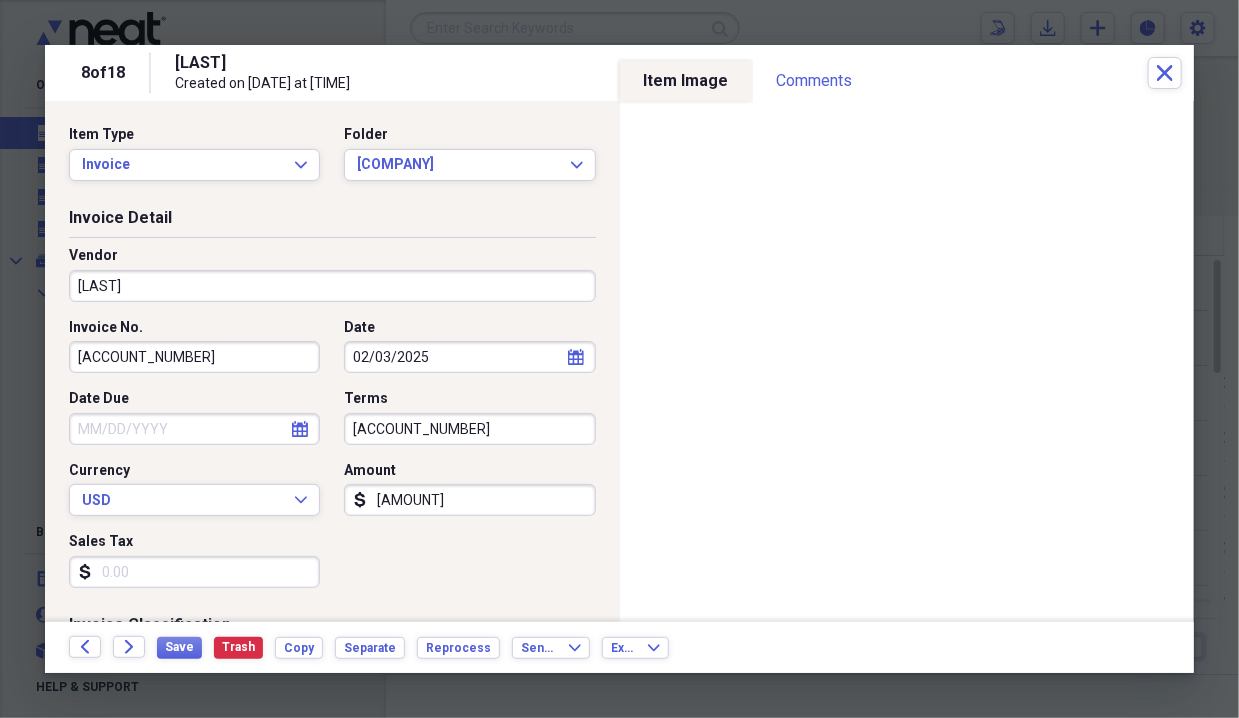 click on "[AMOUNT]" at bounding box center (469, 500) 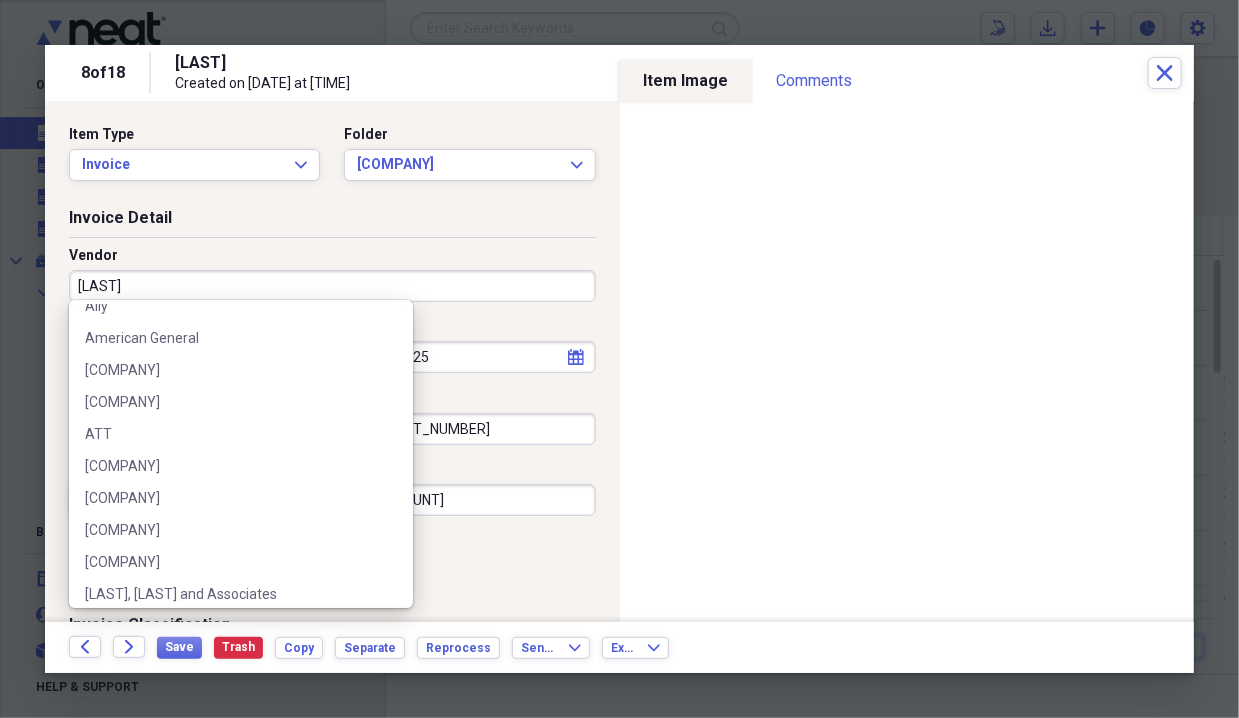 scroll, scrollTop: 399, scrollLeft: 0, axis: vertical 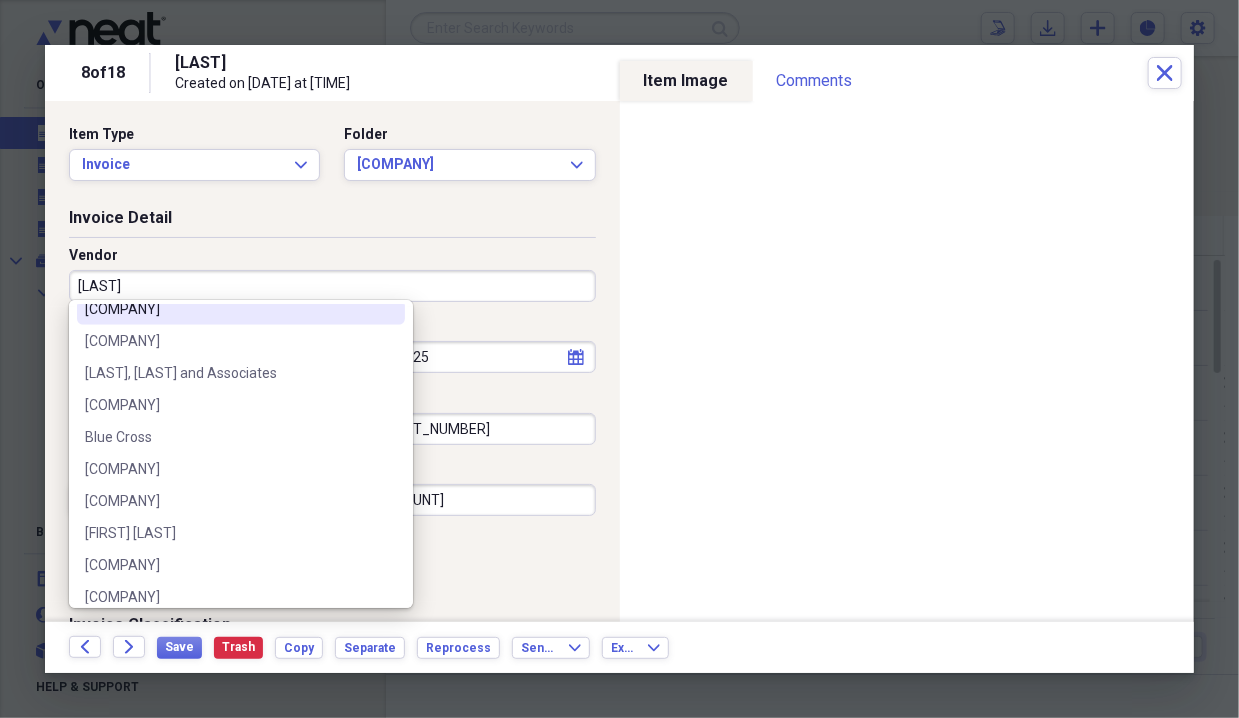 click on "[COMPANY]" at bounding box center (229, 309) 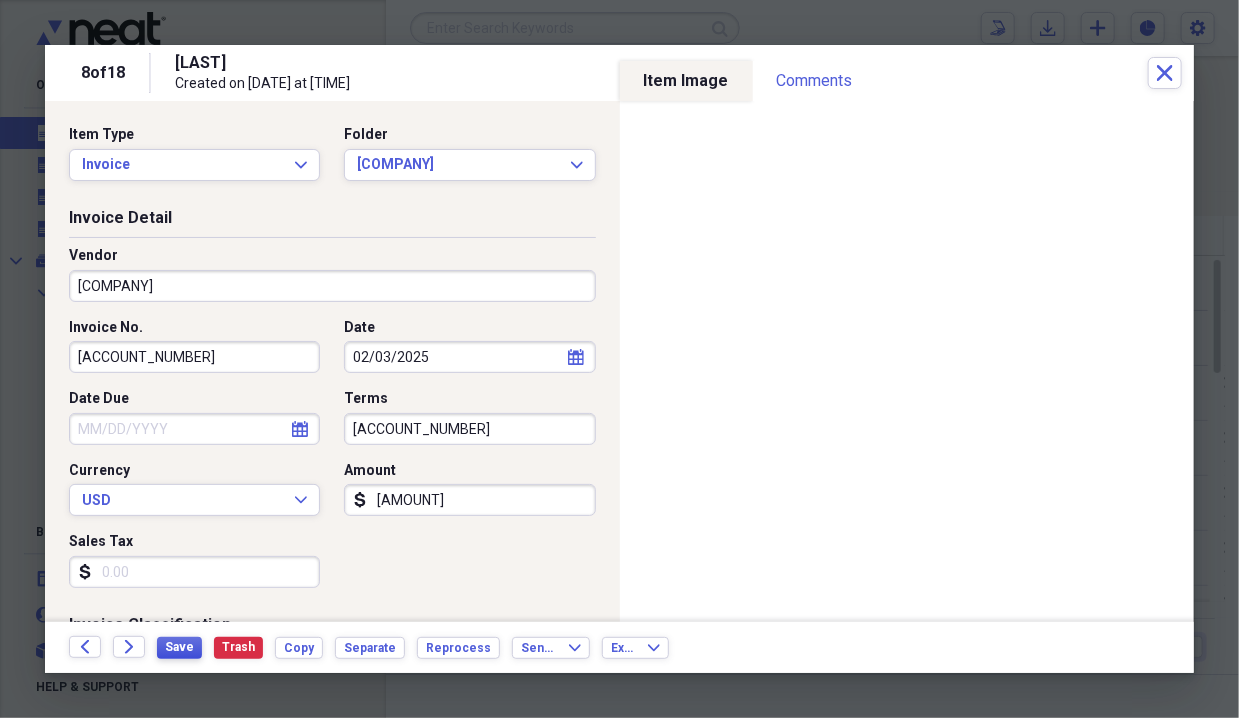 click on "Save" at bounding box center [179, 647] 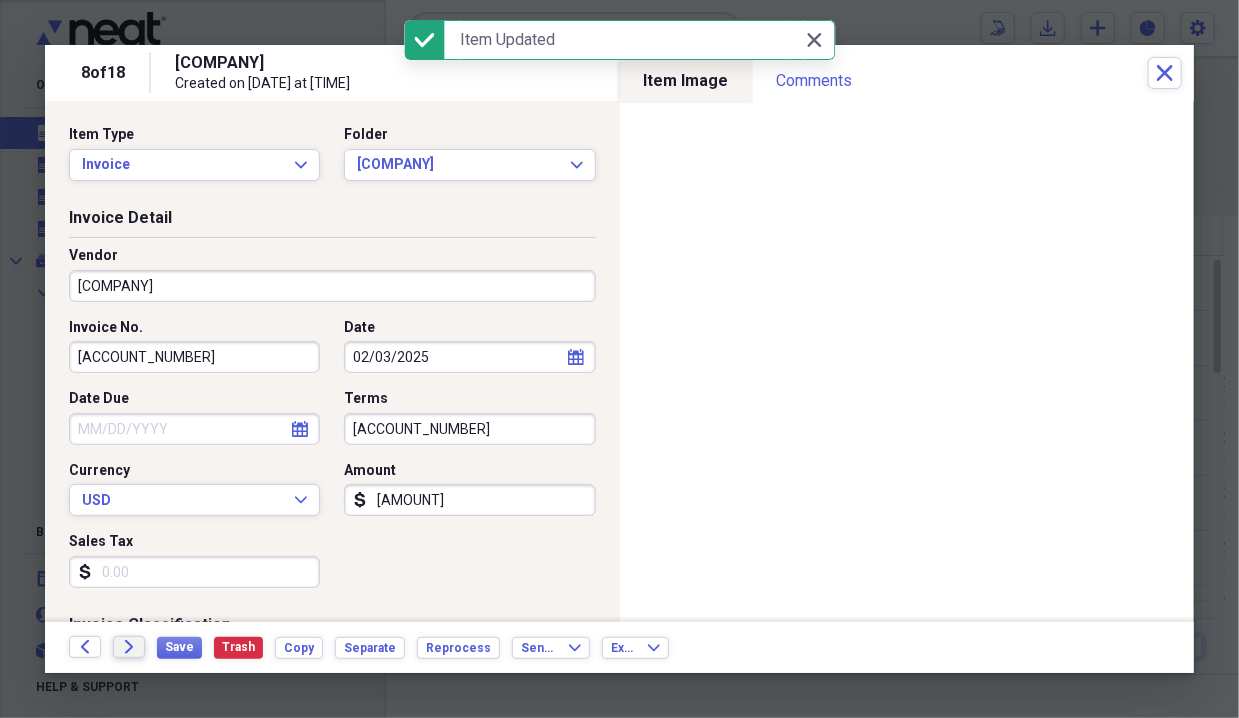 click on "Forward" 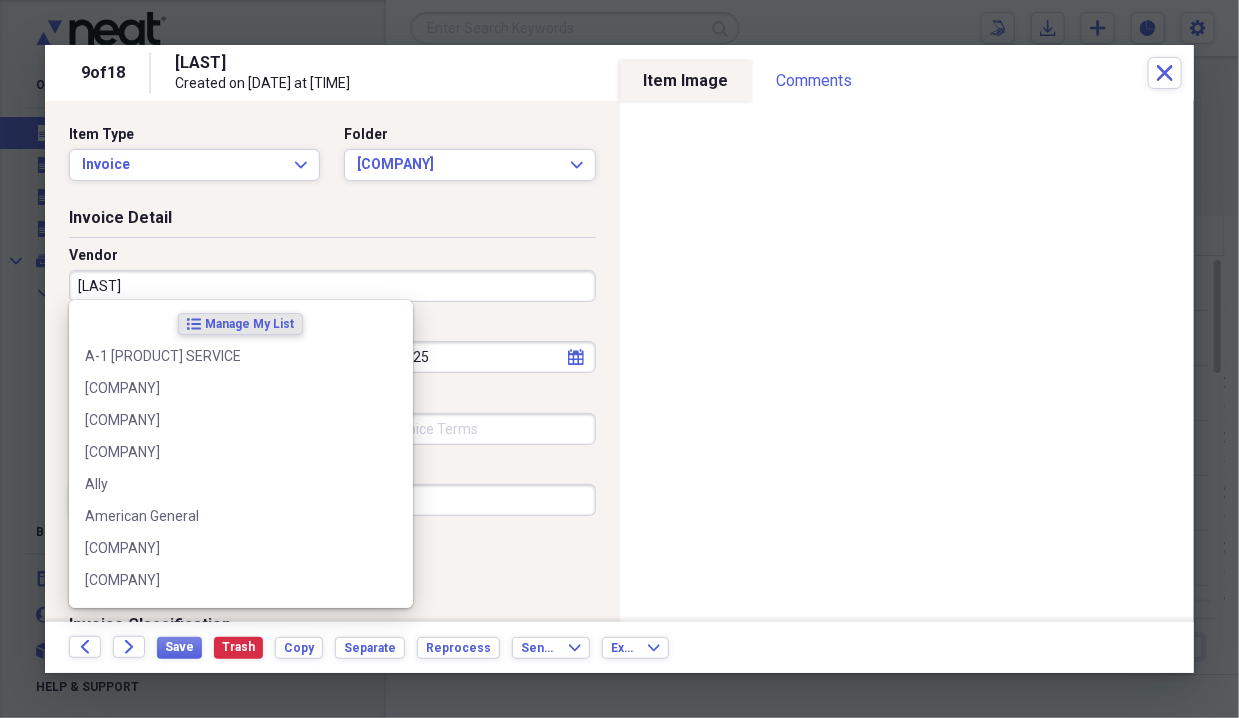 click on "[LAST]" at bounding box center [332, 286] 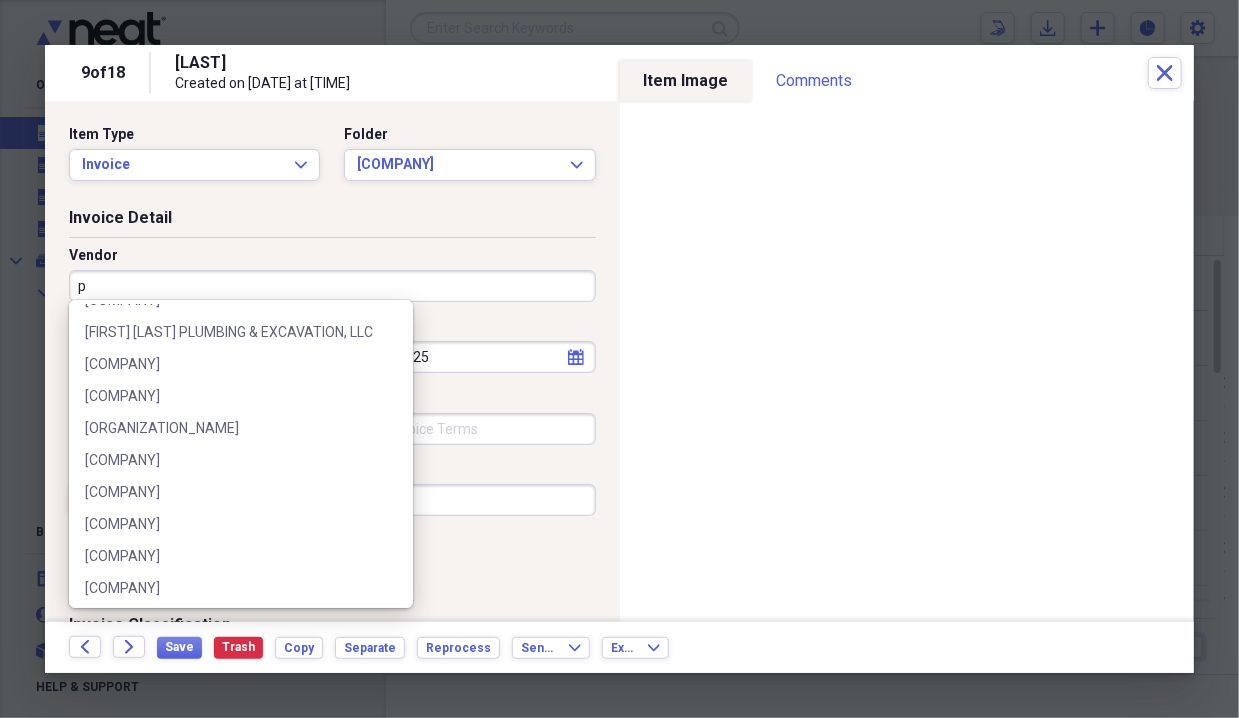 scroll, scrollTop: 300, scrollLeft: 0, axis: vertical 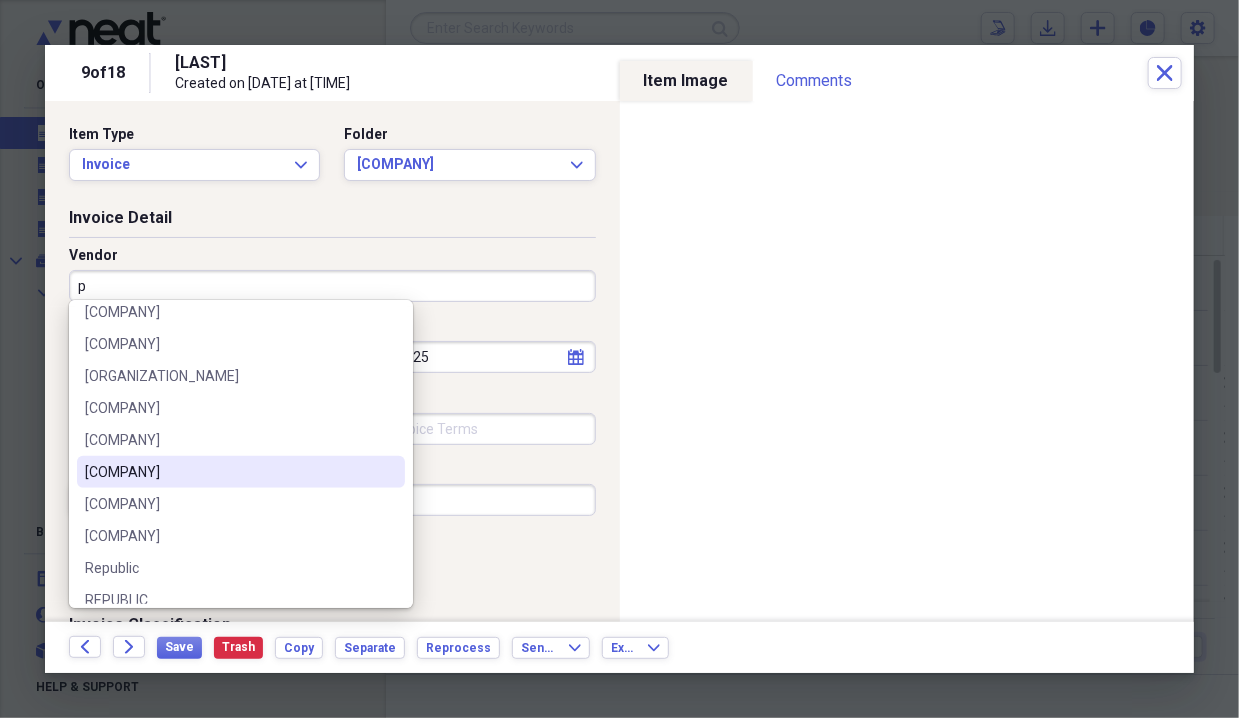 click on "[COMPANY]" at bounding box center (229, 472) 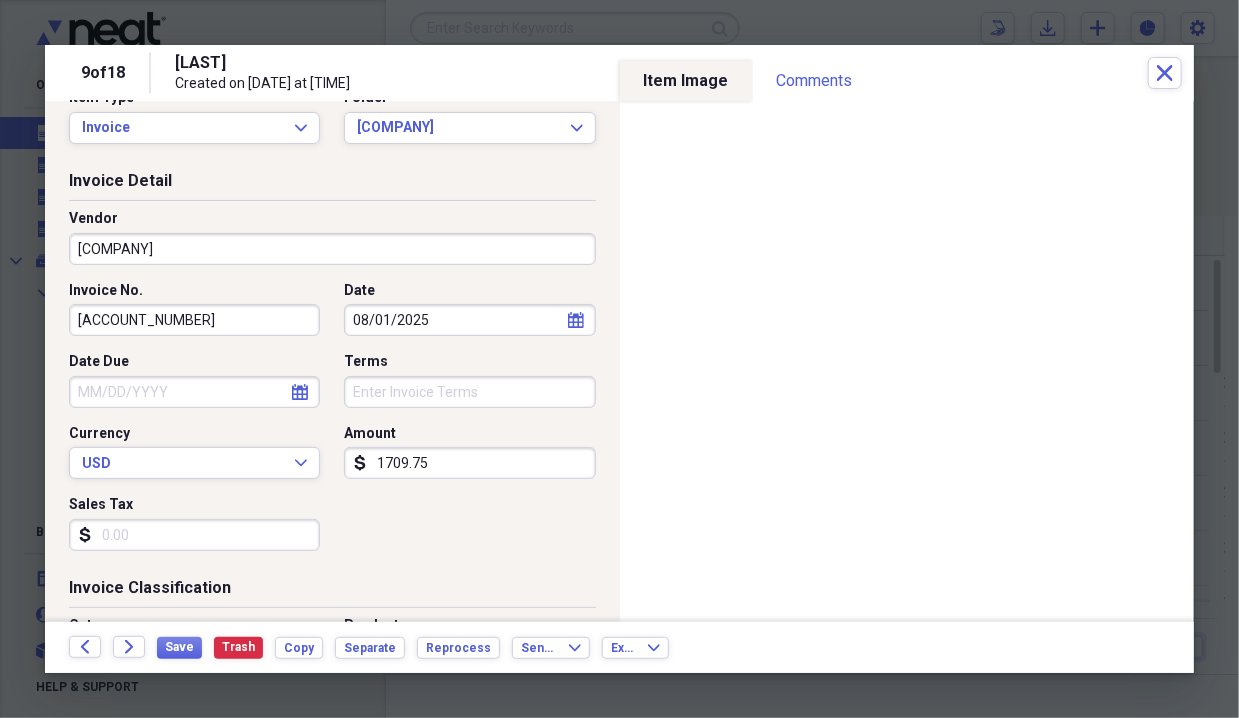 scroll, scrollTop: 39, scrollLeft: 0, axis: vertical 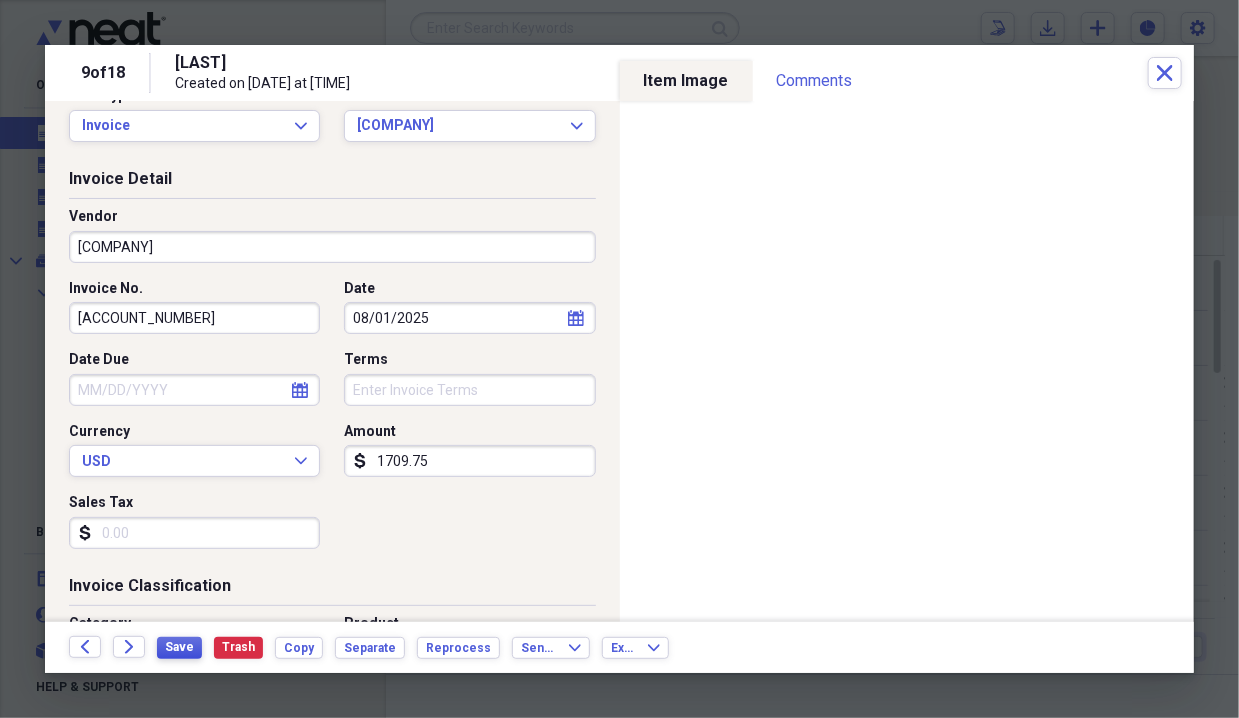 type on "1709.75" 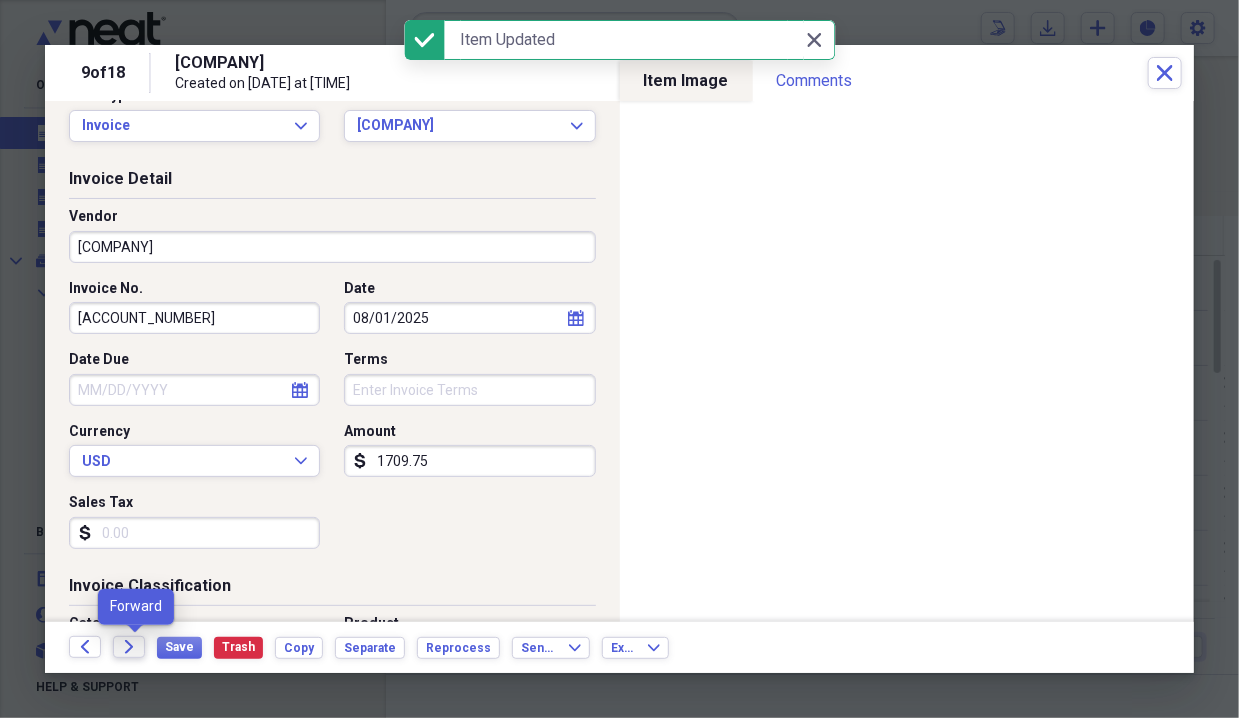 click on "Forward" at bounding box center (129, 647) 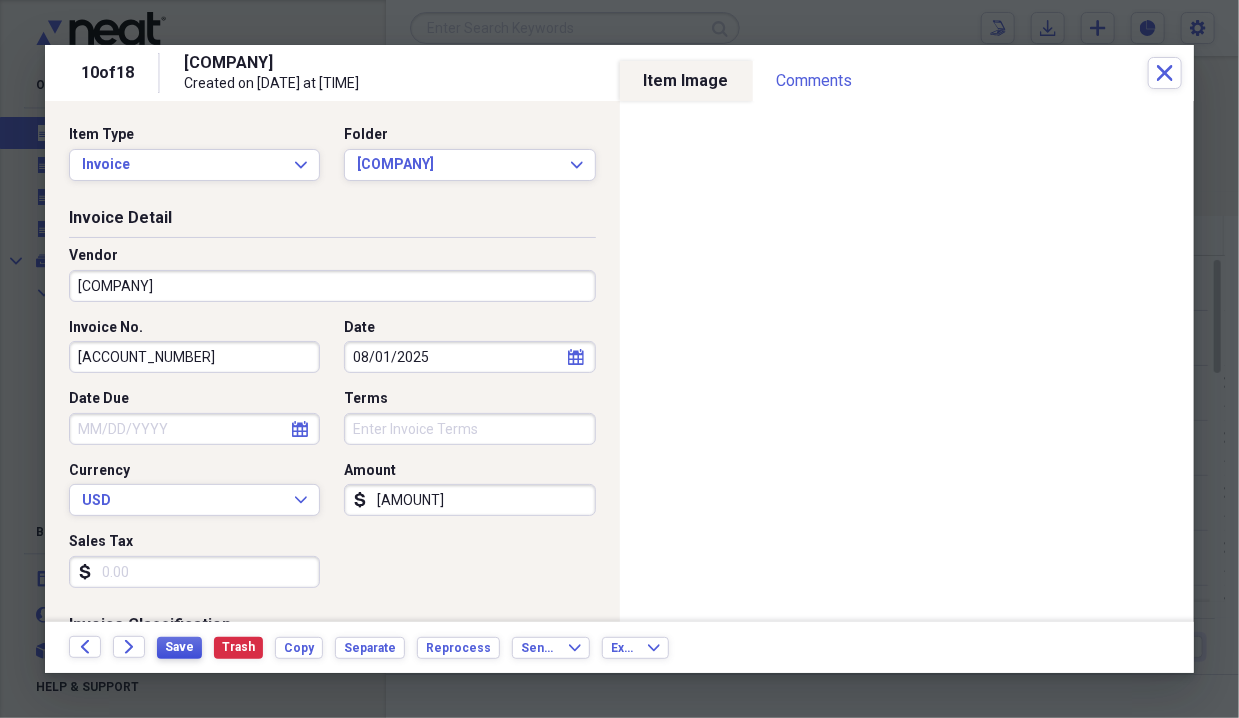 click on "Save" at bounding box center (179, 647) 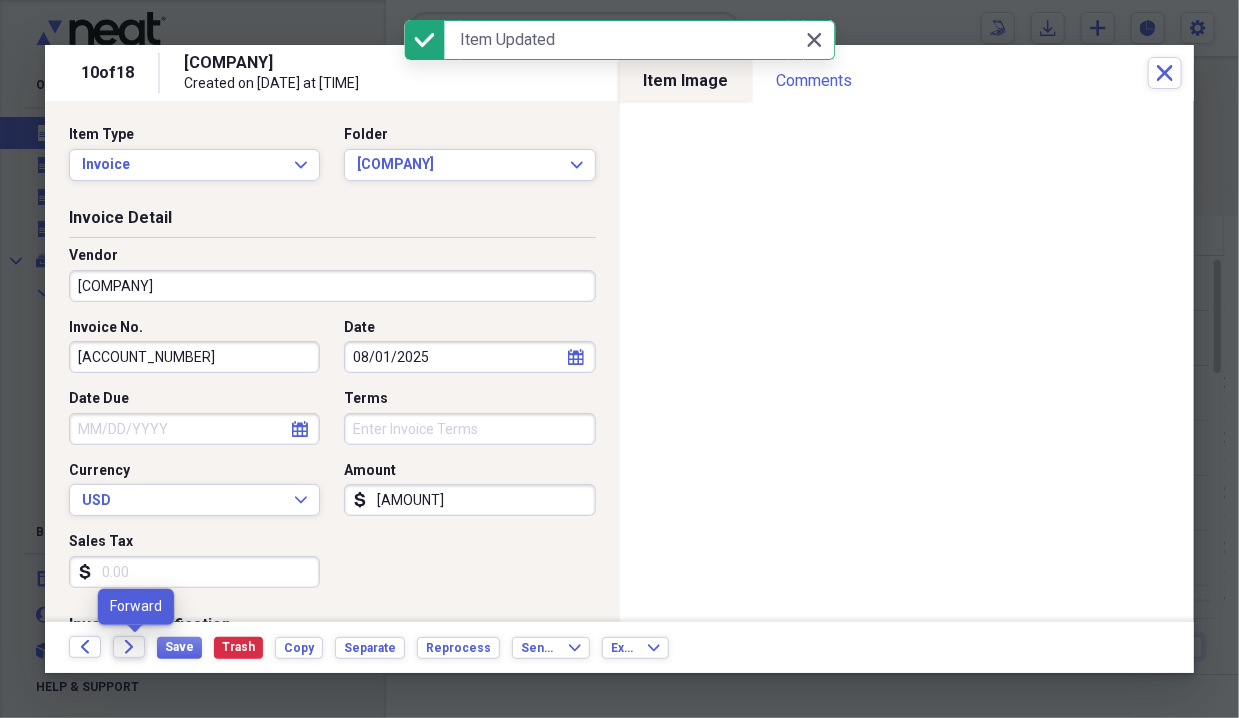 click on "Forward" 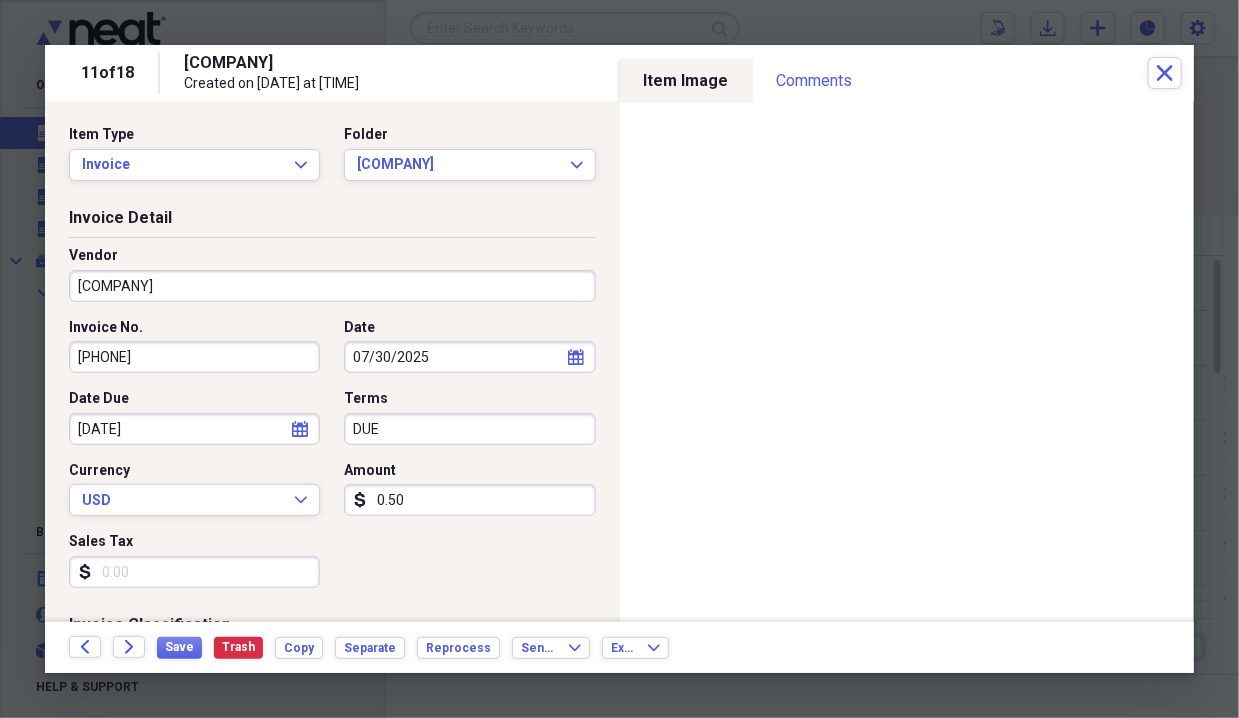 type on "0.05" 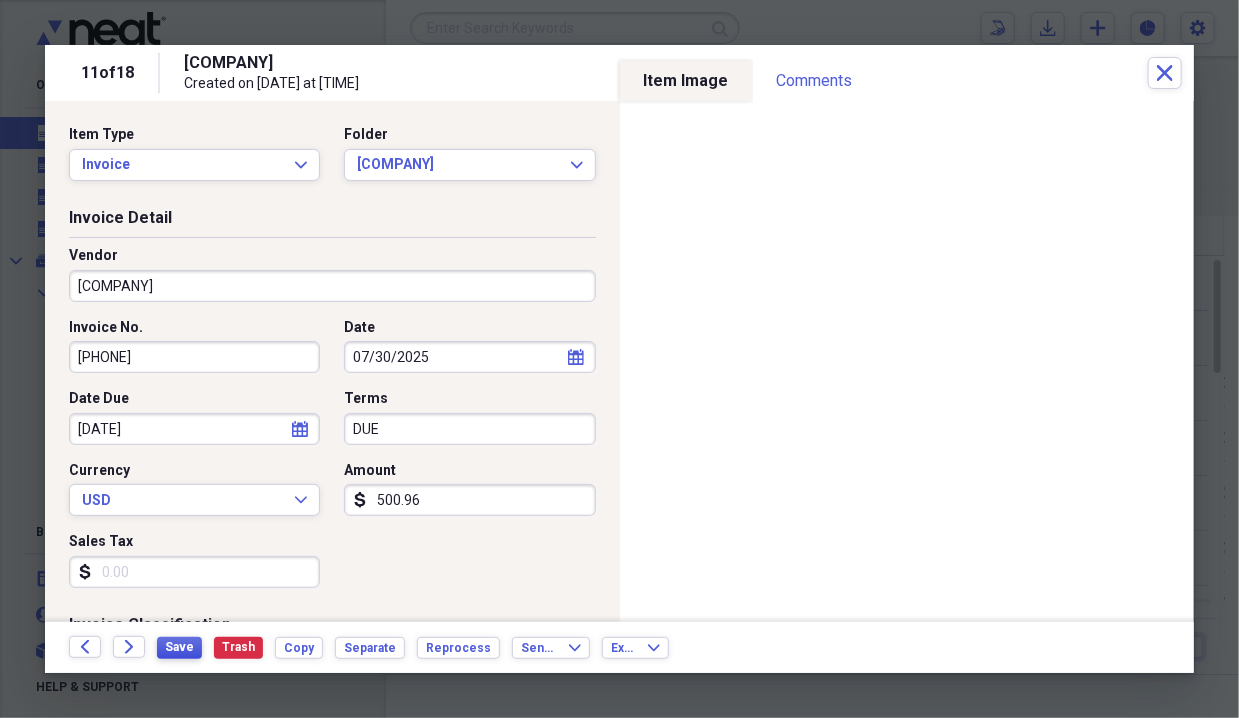 type on "500.96" 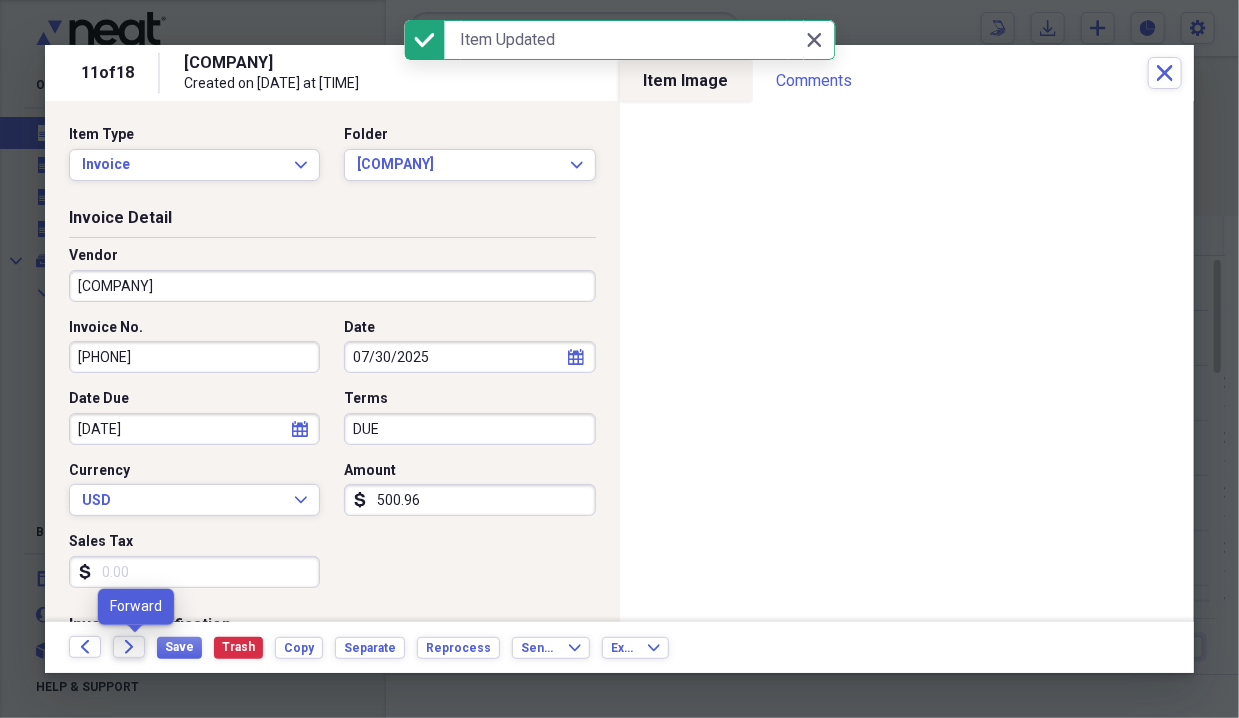 click on "Forward" 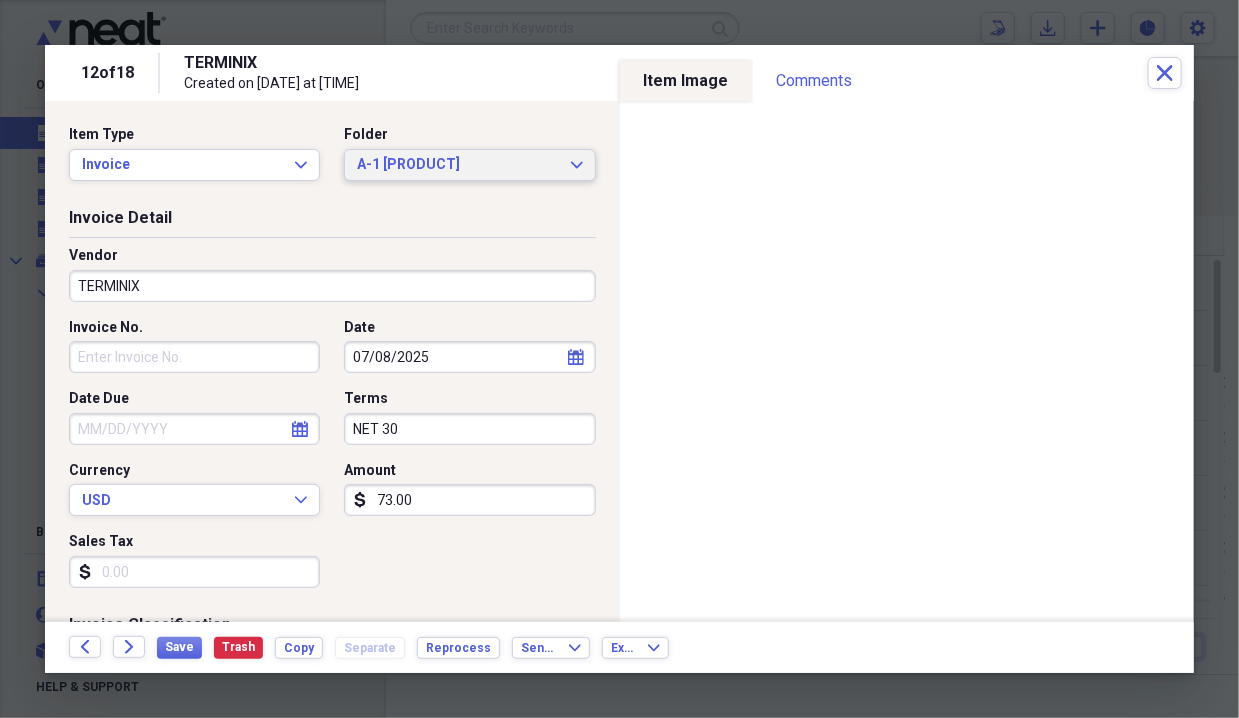 click on "Expand" 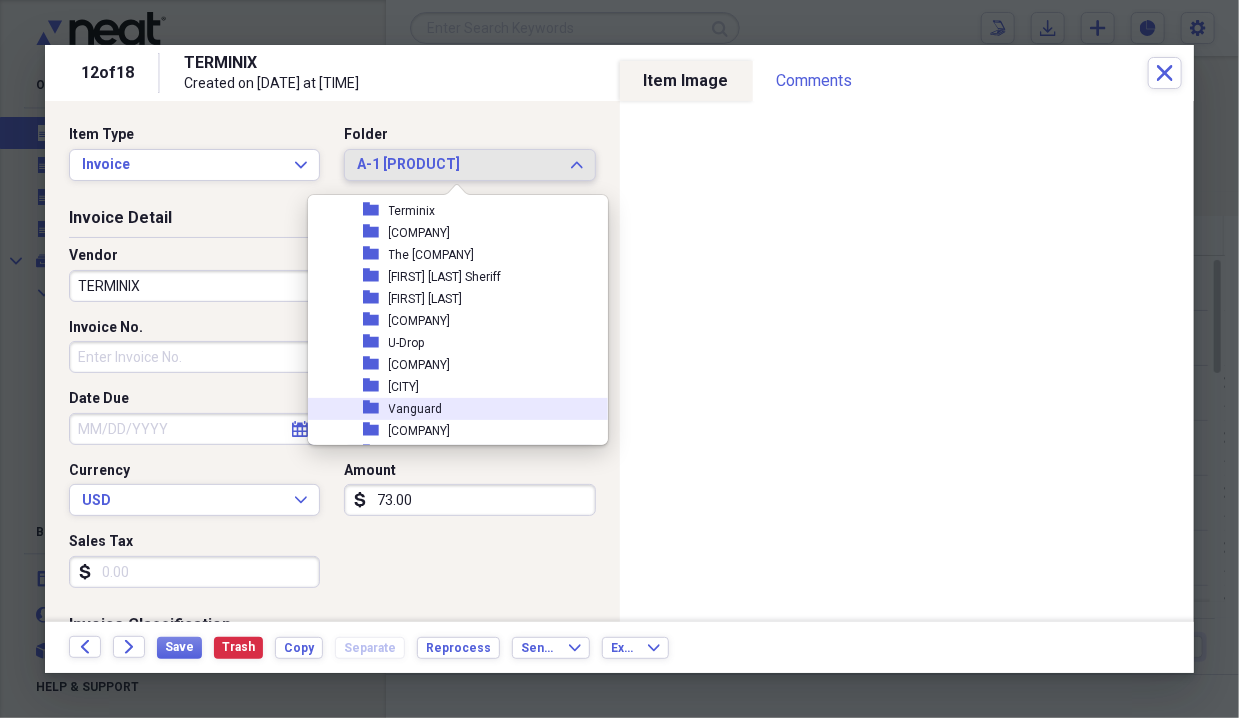 scroll, scrollTop: 2100, scrollLeft: 0, axis: vertical 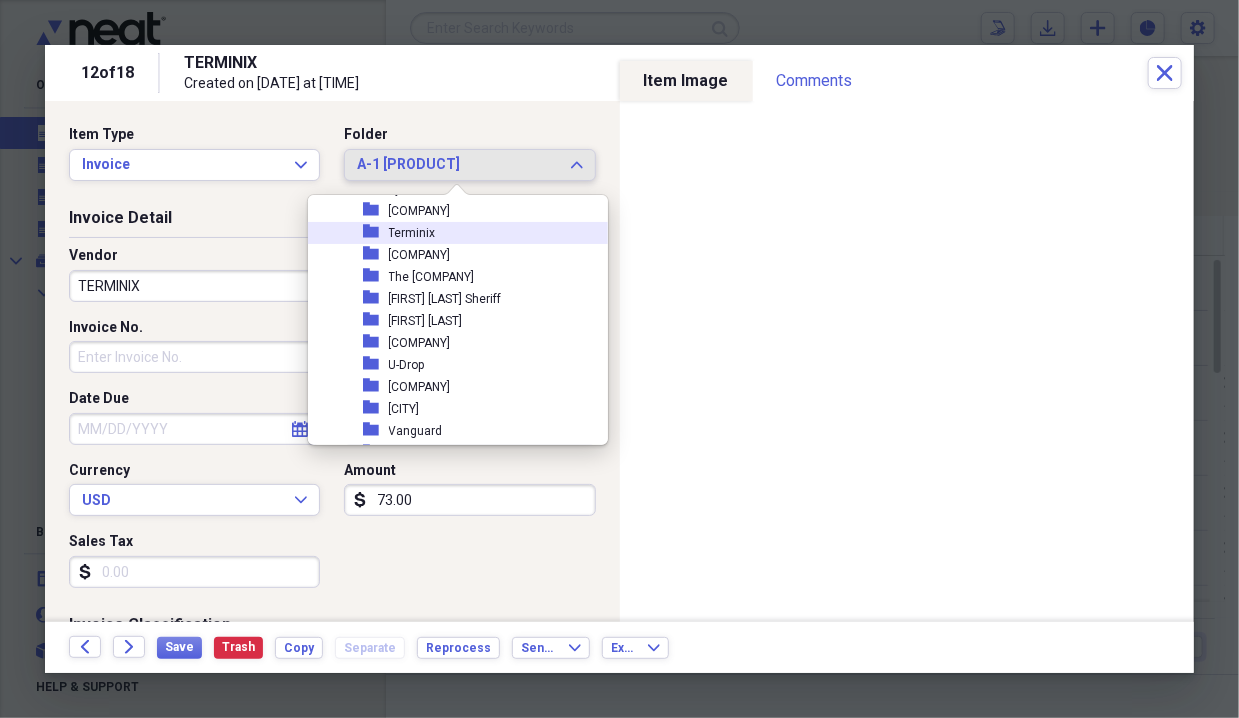 click on "Terminix" at bounding box center [412, 233] 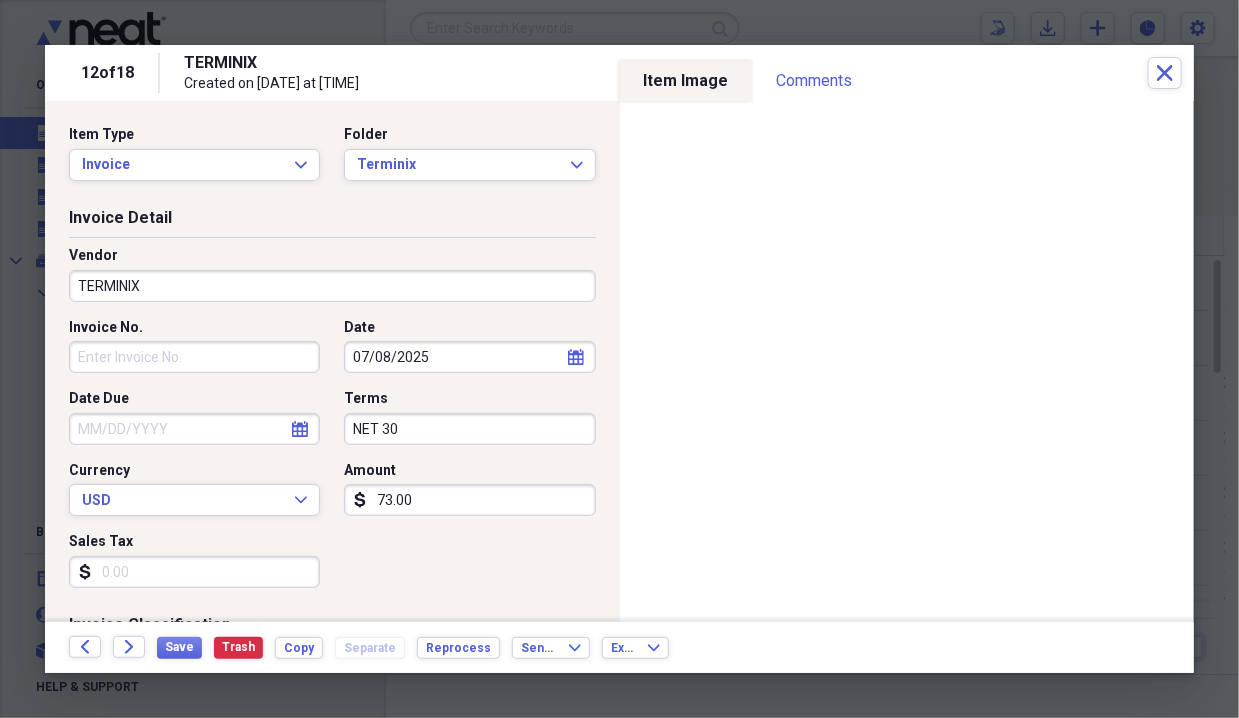 click on "calendar" 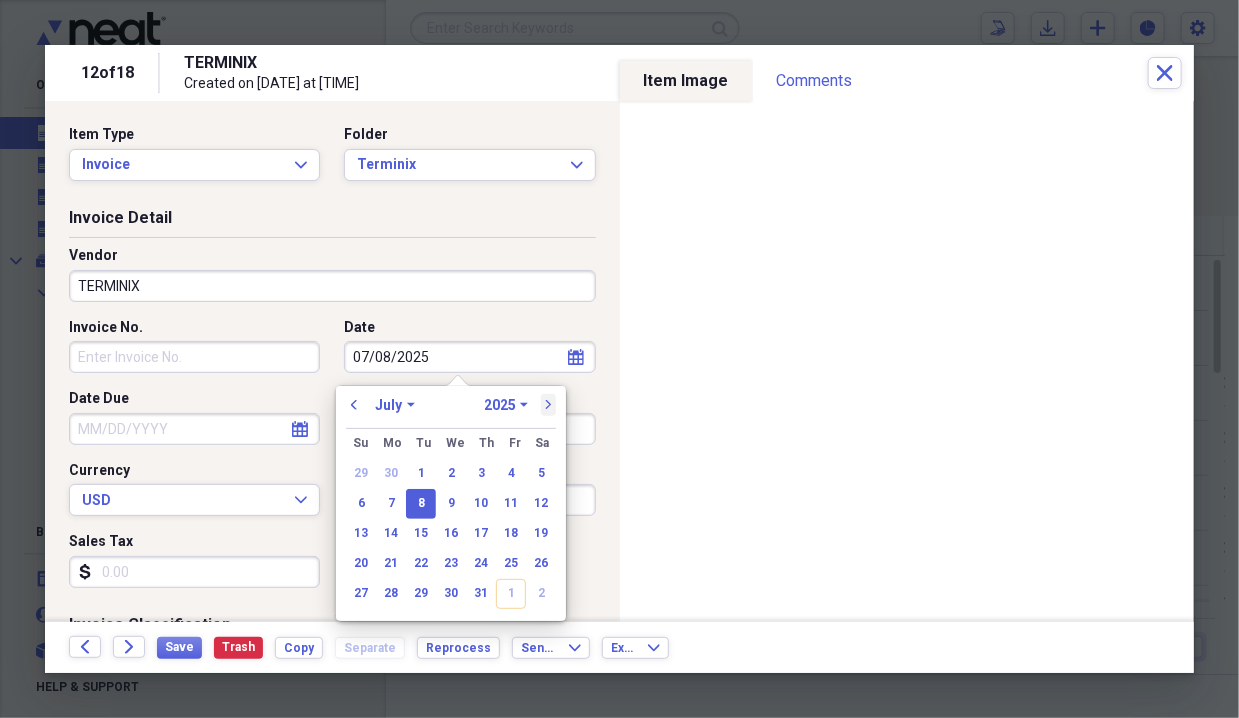 click on "next" at bounding box center [549, 405] 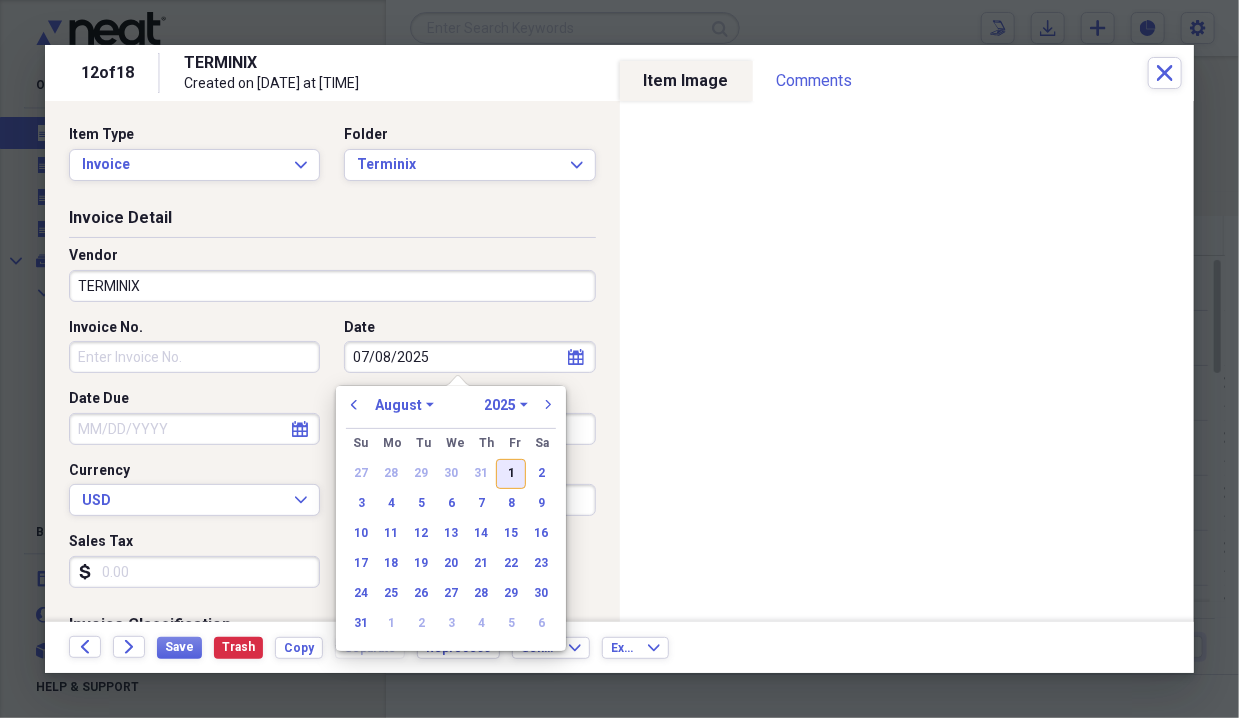 click on "1" at bounding box center (511, 474) 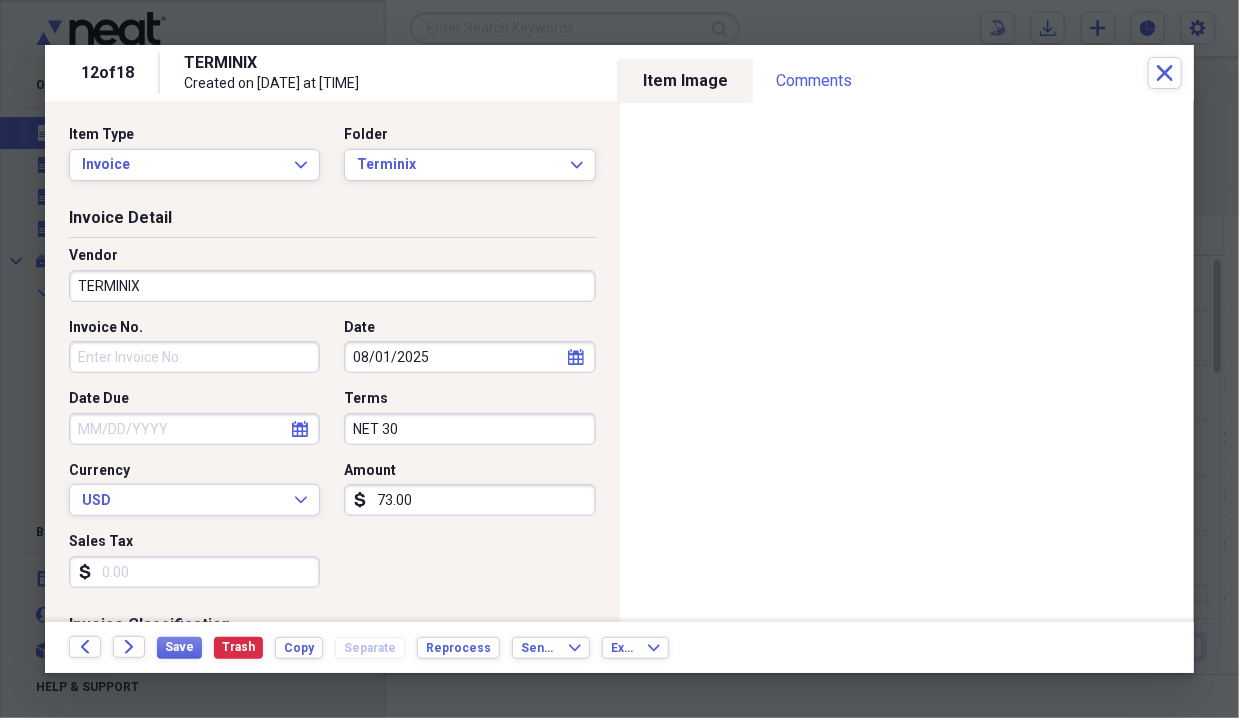 click on "Invoice No." at bounding box center (194, 357) 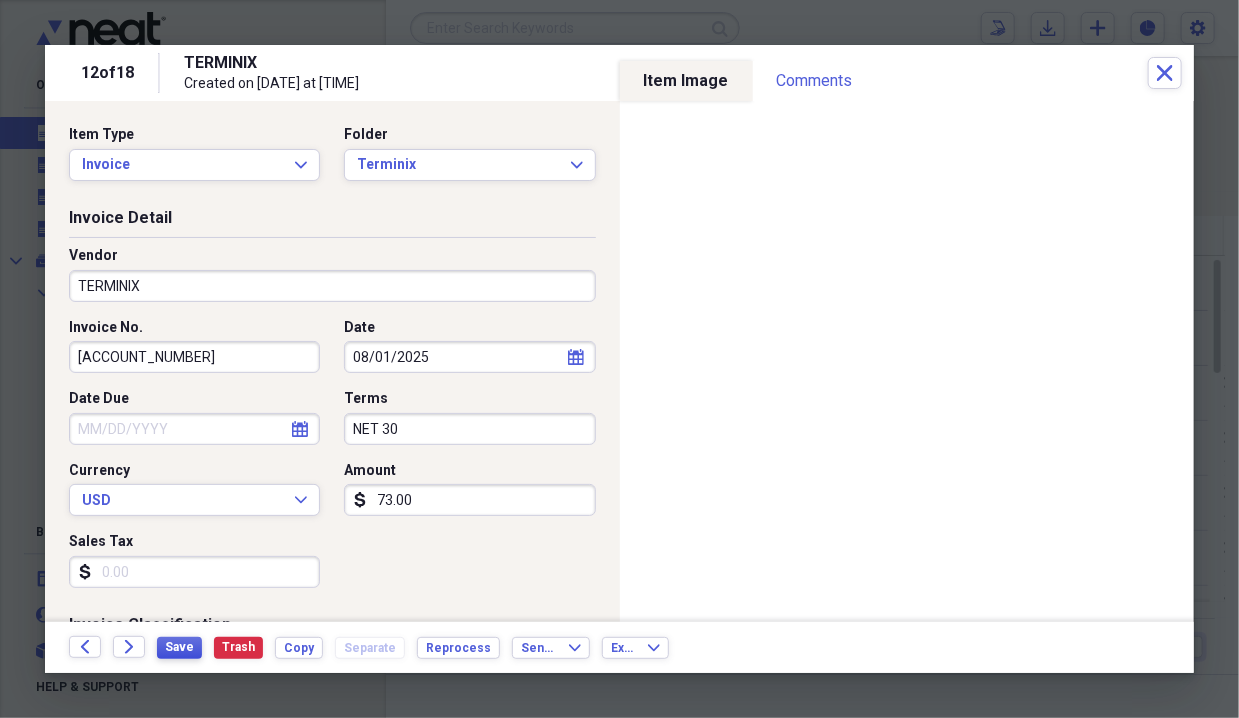 type on "[ACCOUNT_NUMBER]" 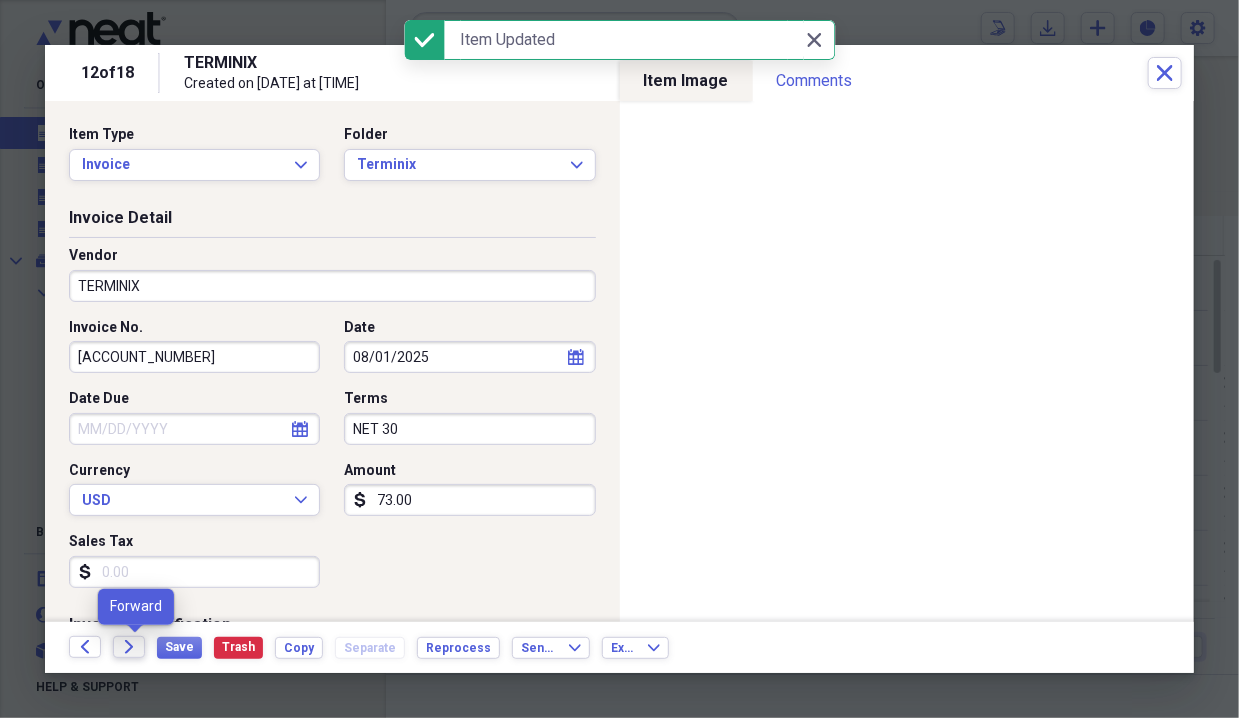 click 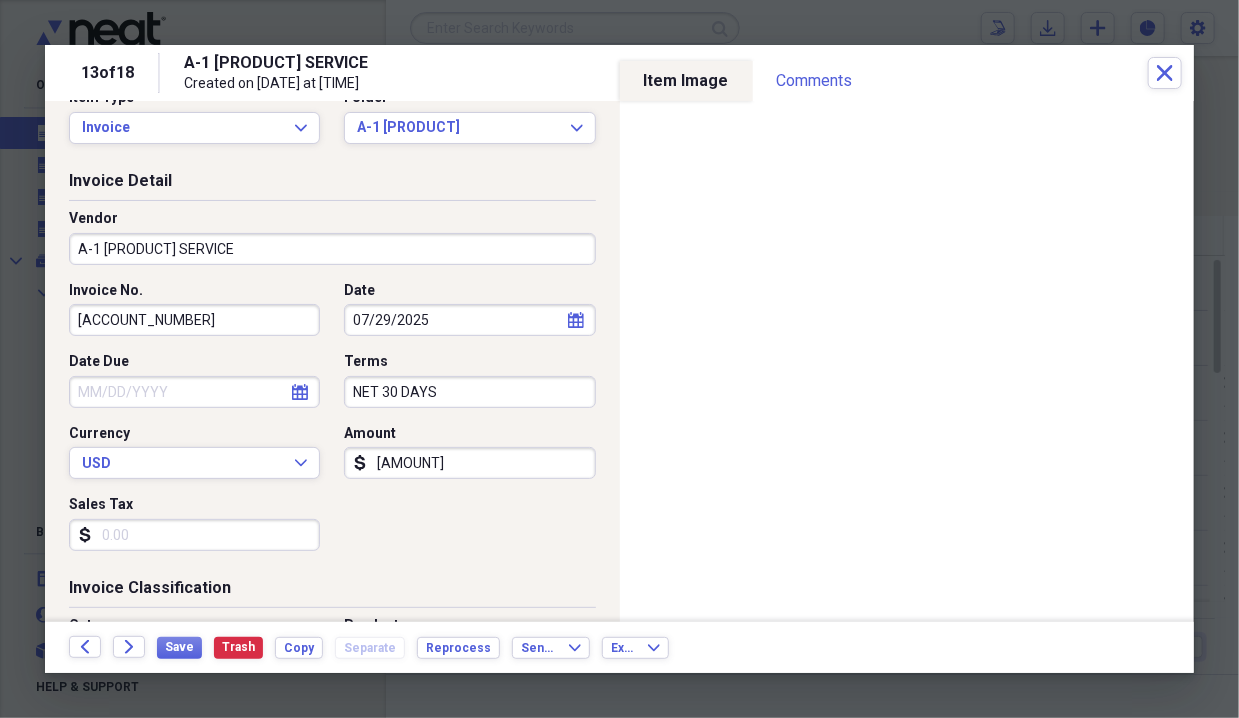 scroll, scrollTop: 39, scrollLeft: 0, axis: vertical 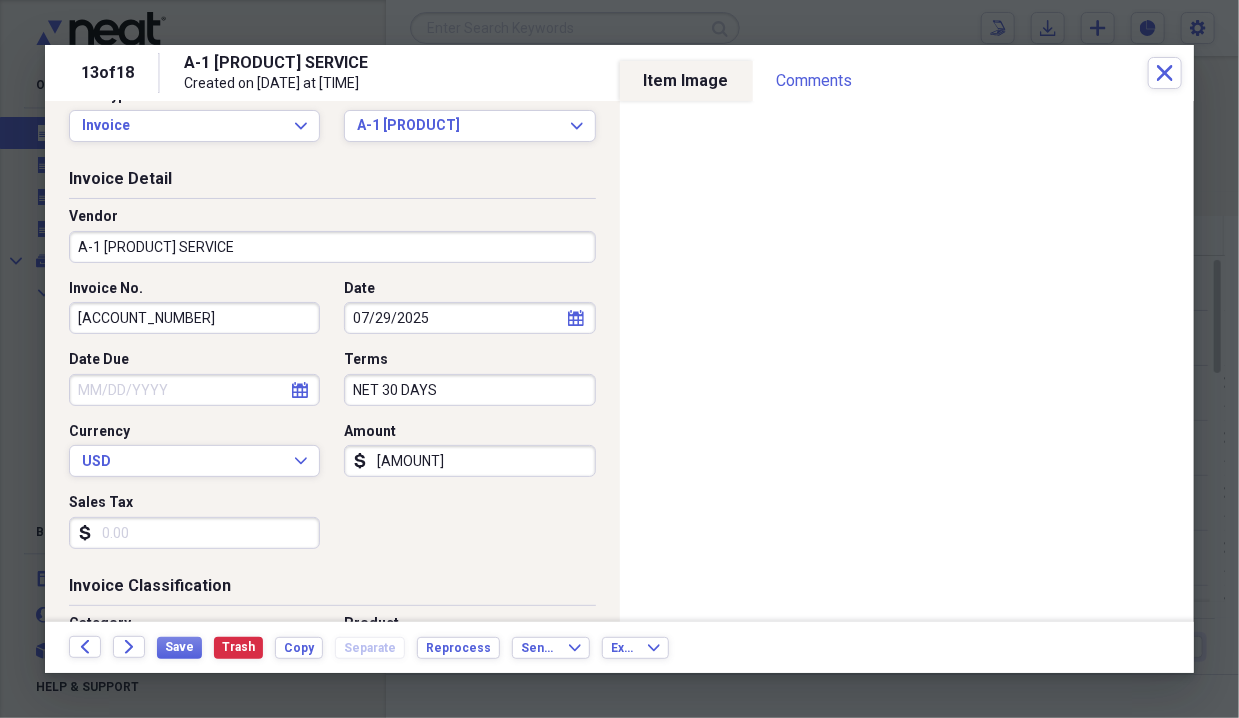 type on "0.09" 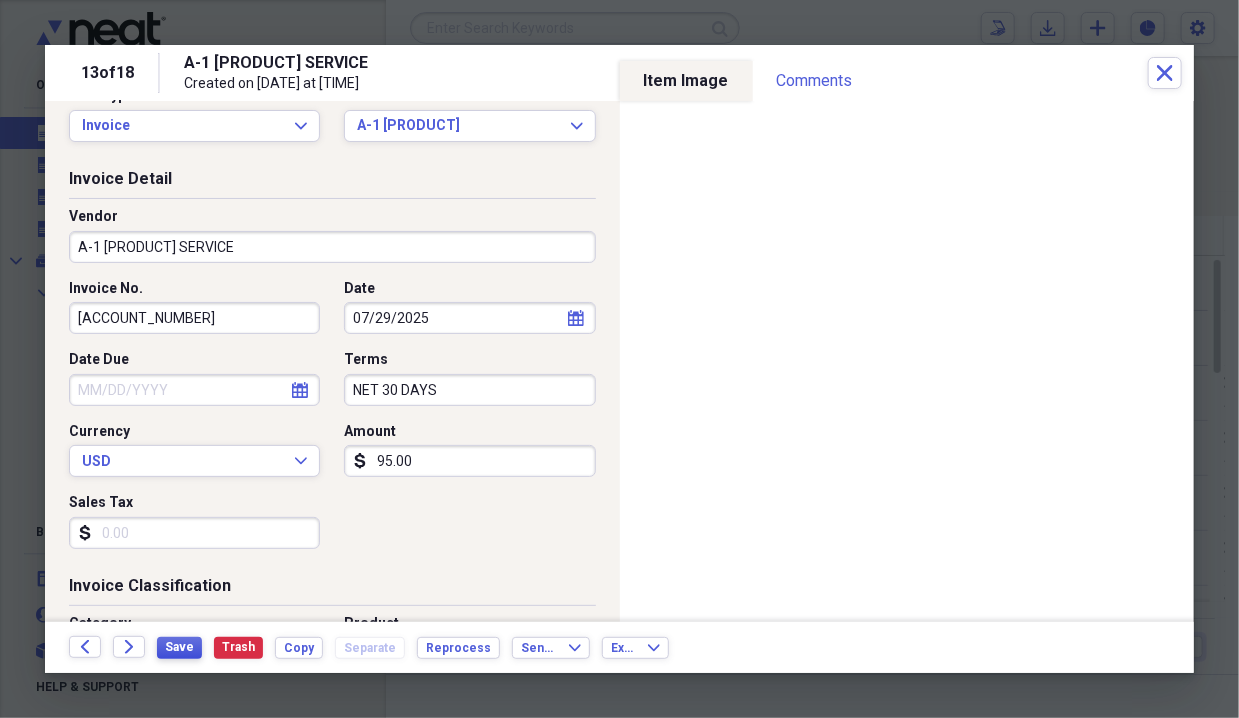 type on "95.00" 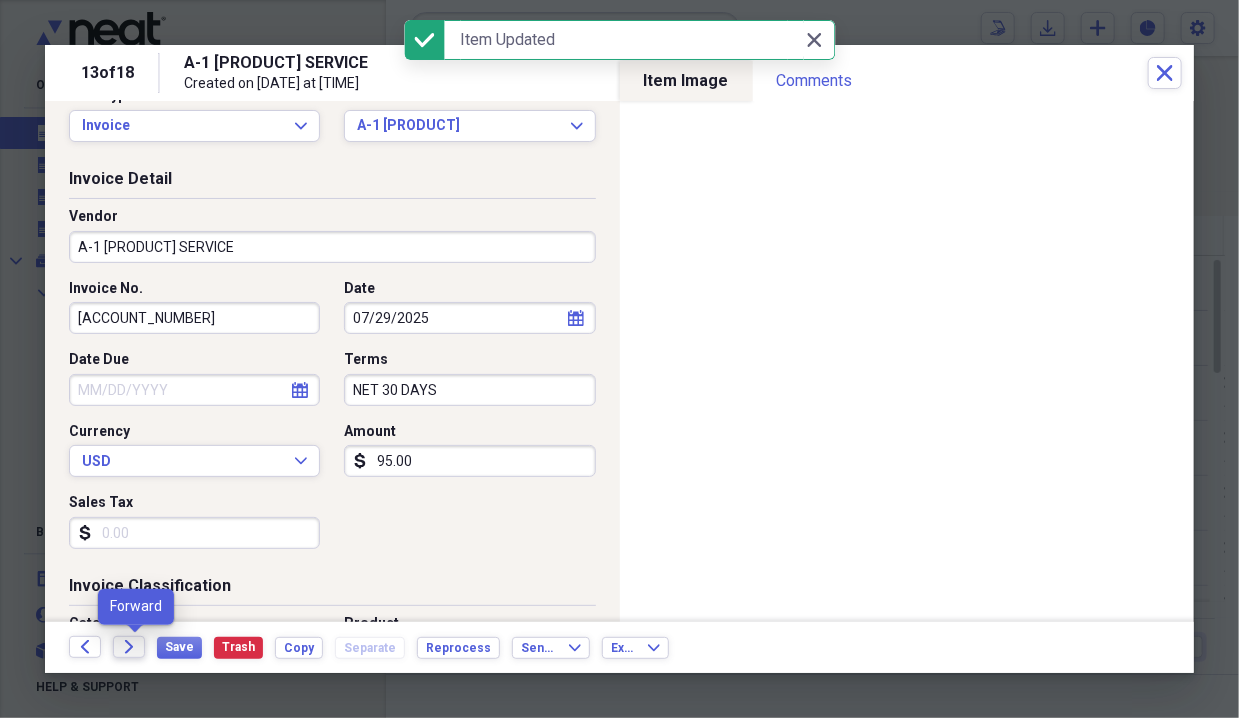 click on "Forward" 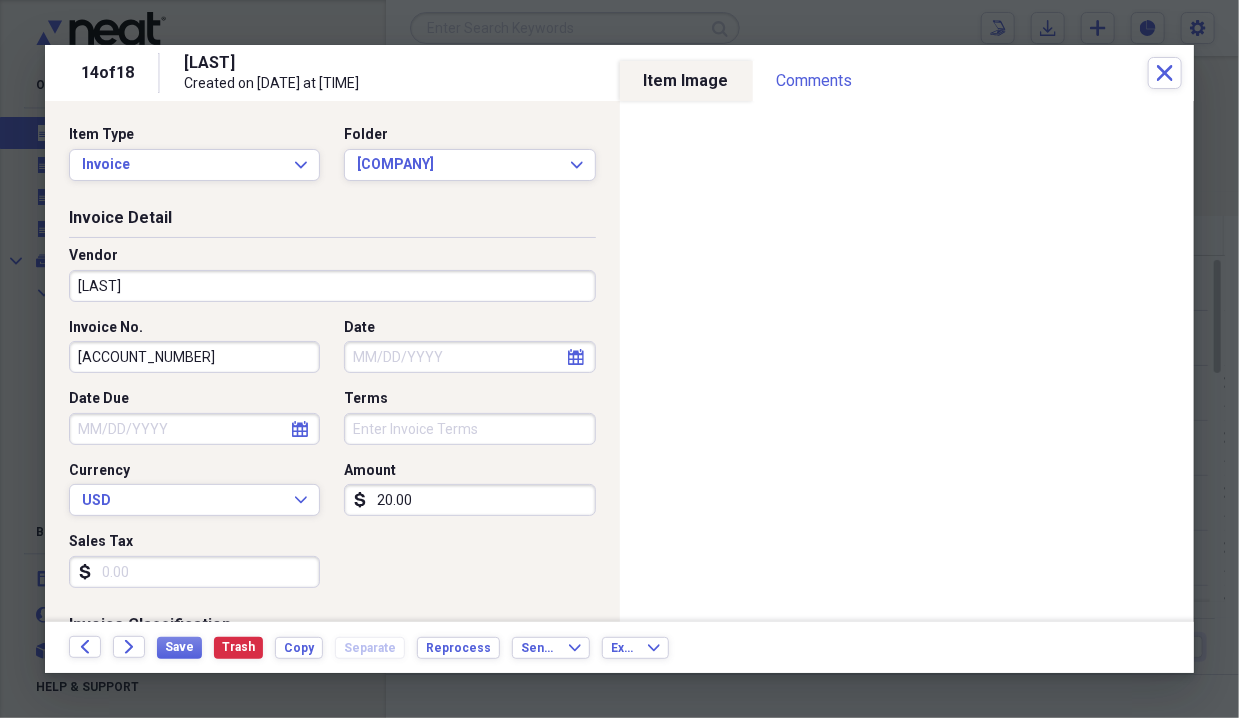 click on "[LAST]" at bounding box center [332, 286] 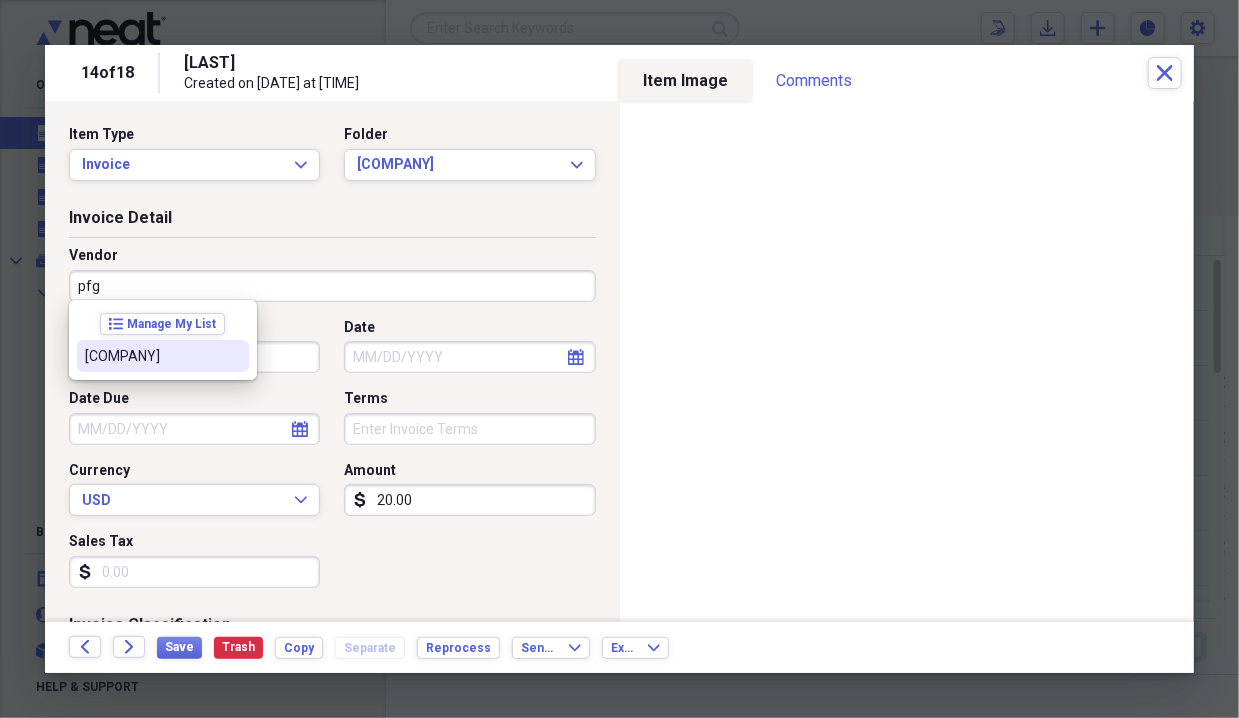 click on "[COMPANY]" at bounding box center [151, 356] 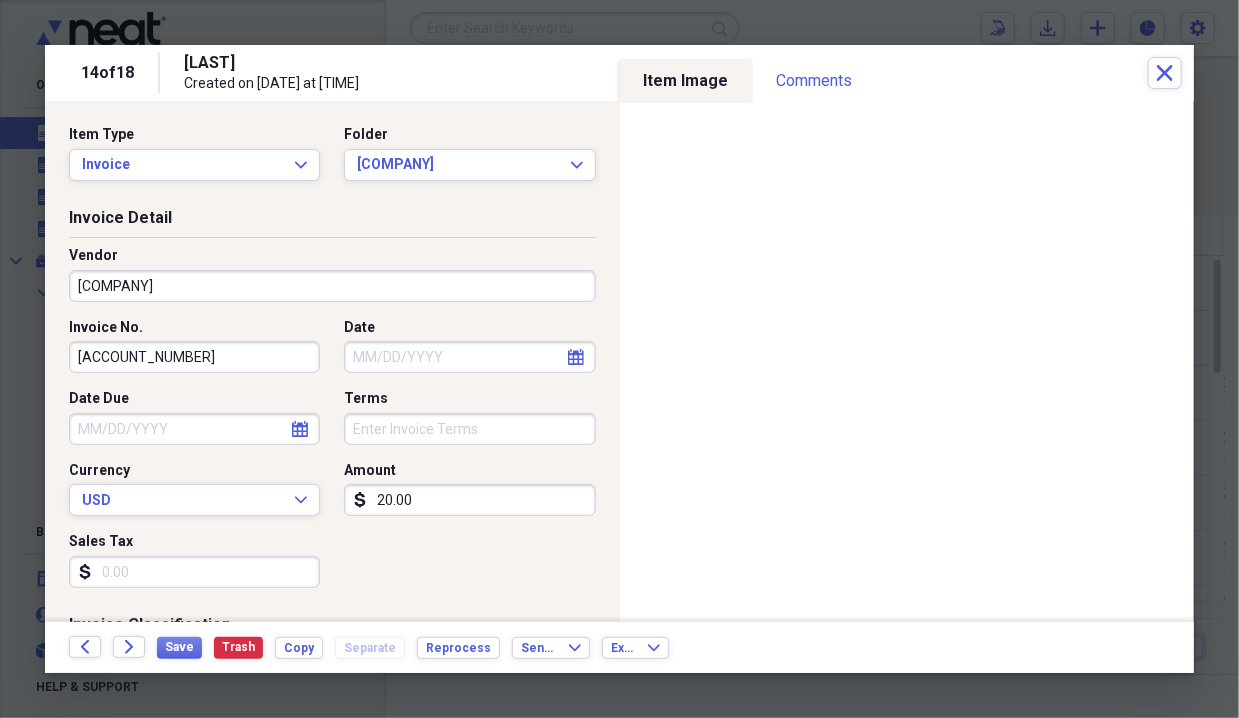 click on "calendar" 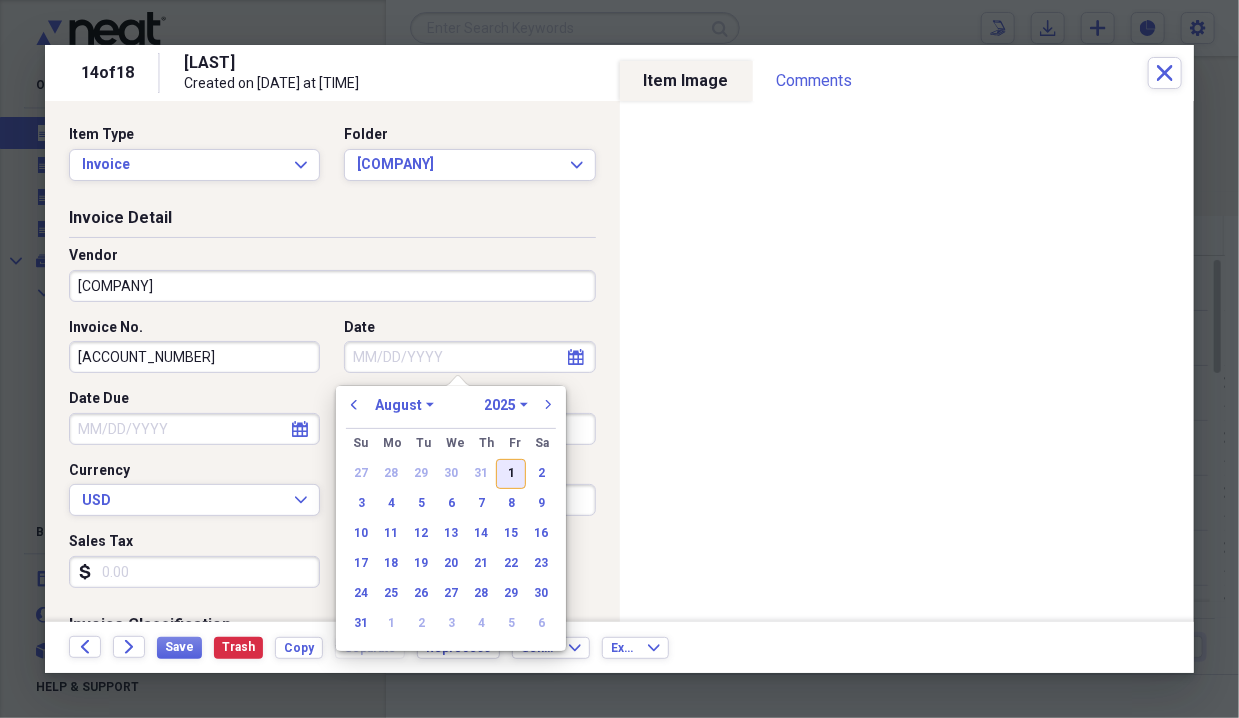 click on "1" at bounding box center [511, 474] 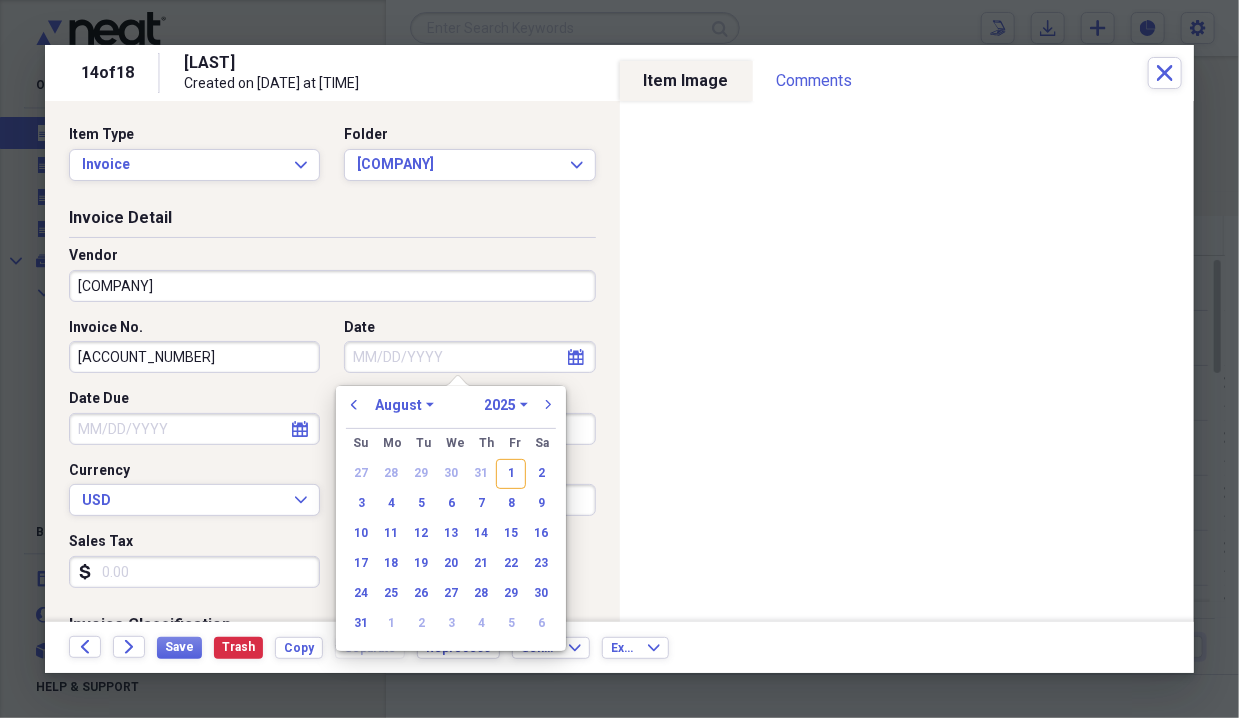 type on "08/01/2025" 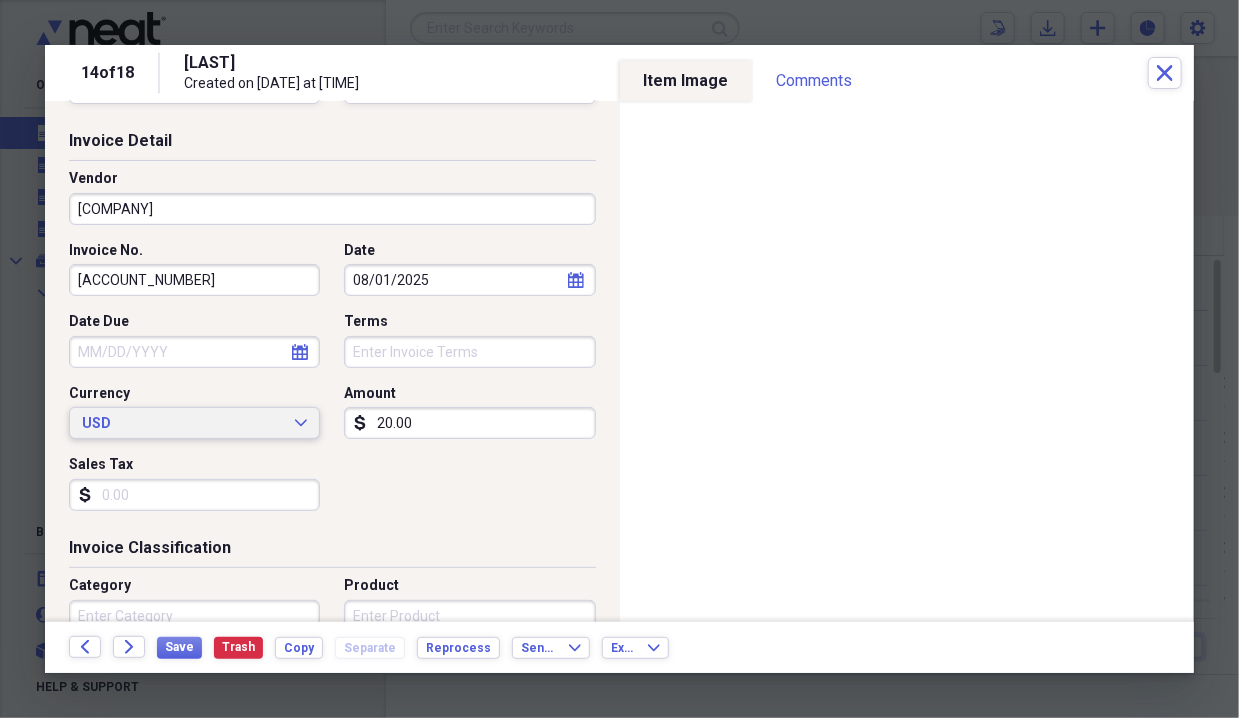 scroll, scrollTop: 99, scrollLeft: 0, axis: vertical 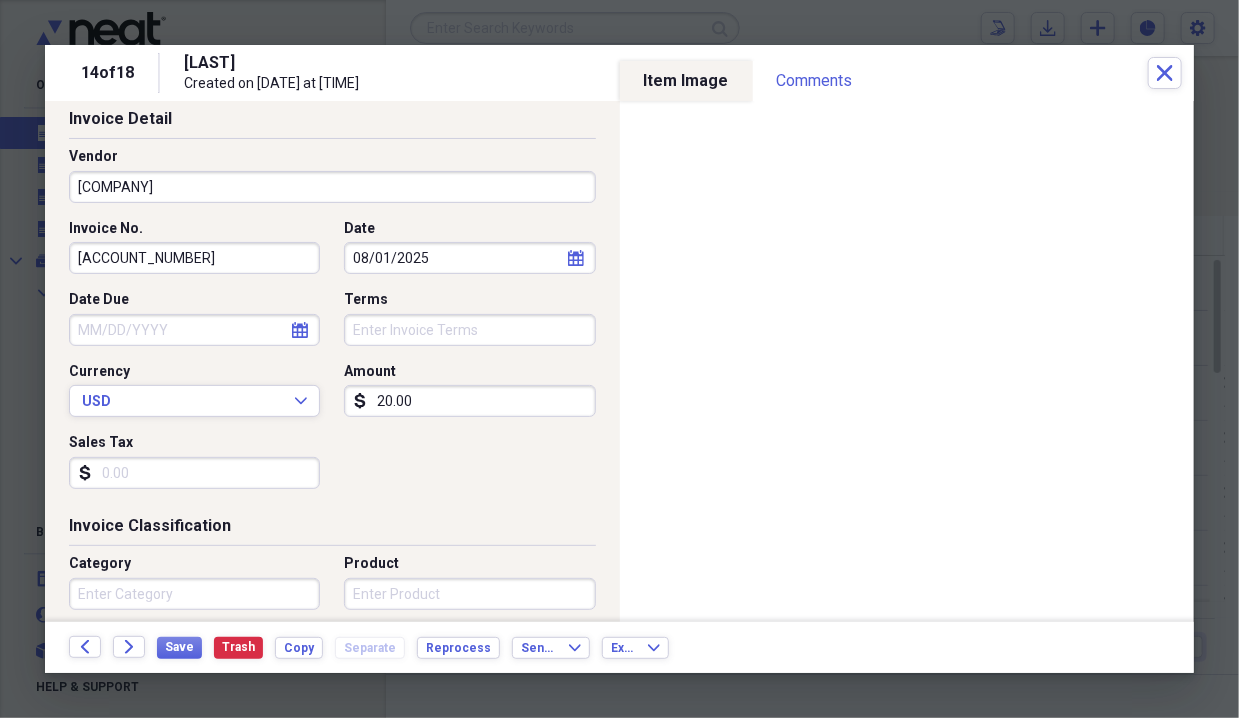 click on "Terms" at bounding box center (469, 330) 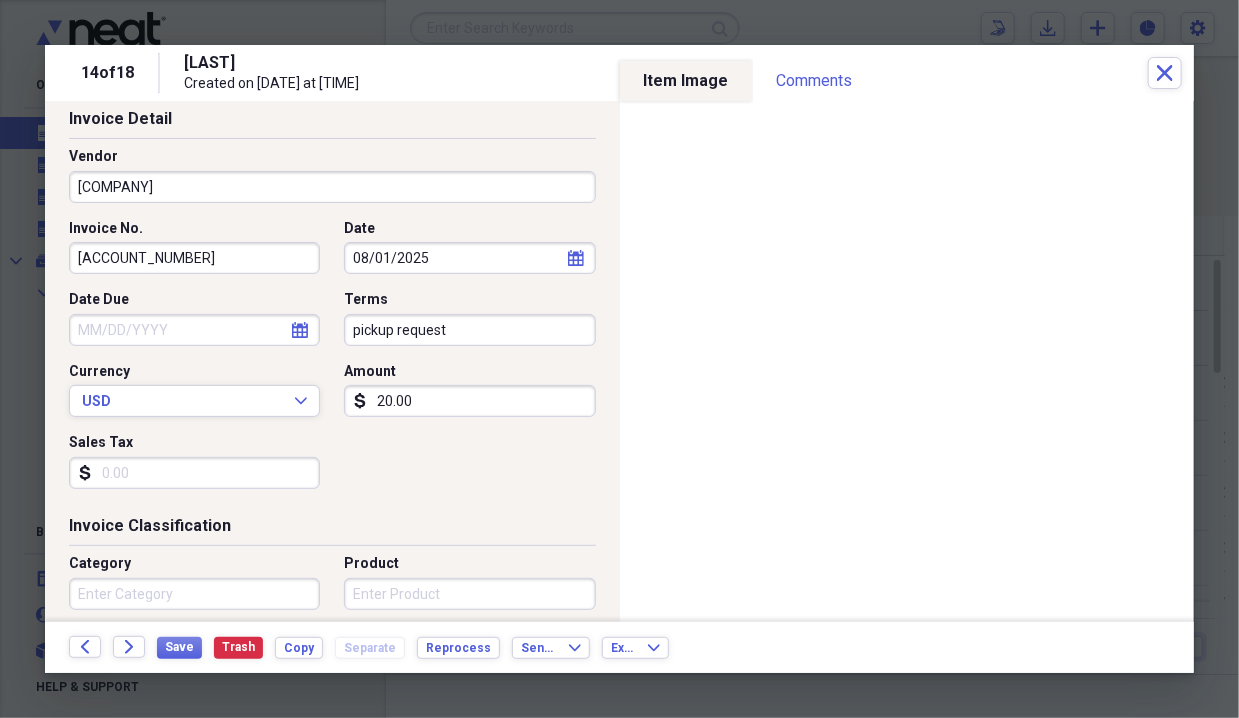 type on "pickup request" 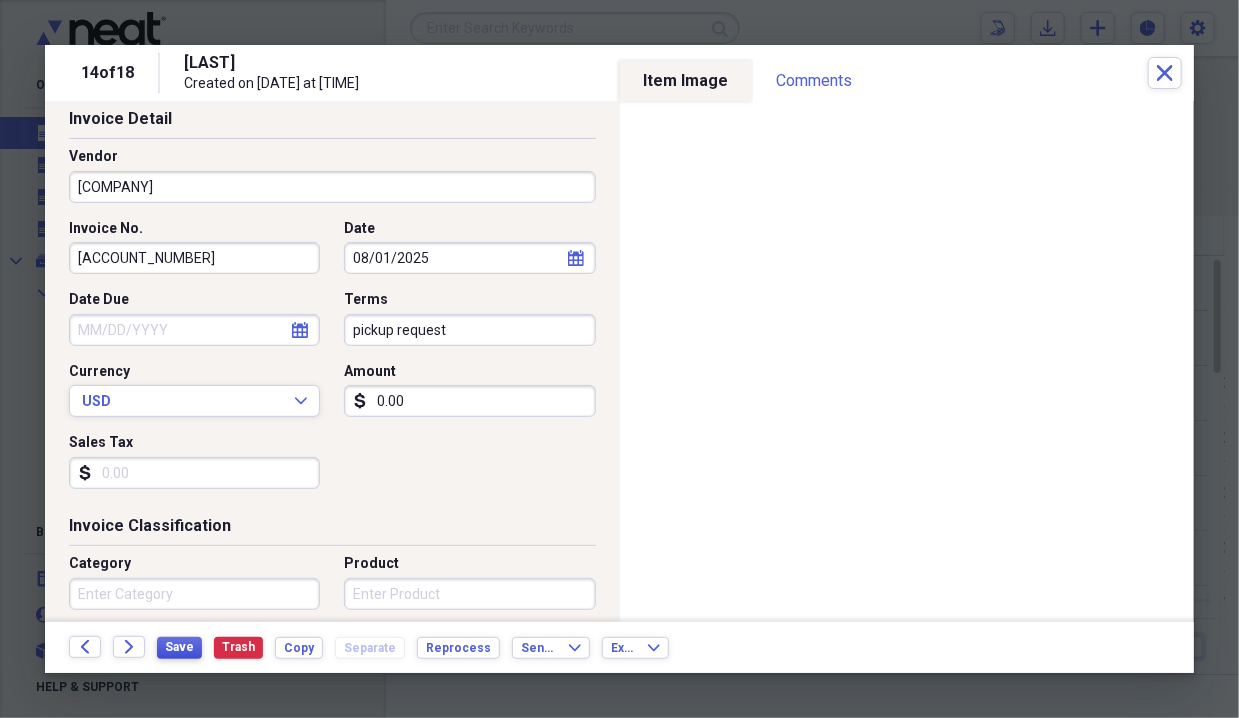 type on "0.00" 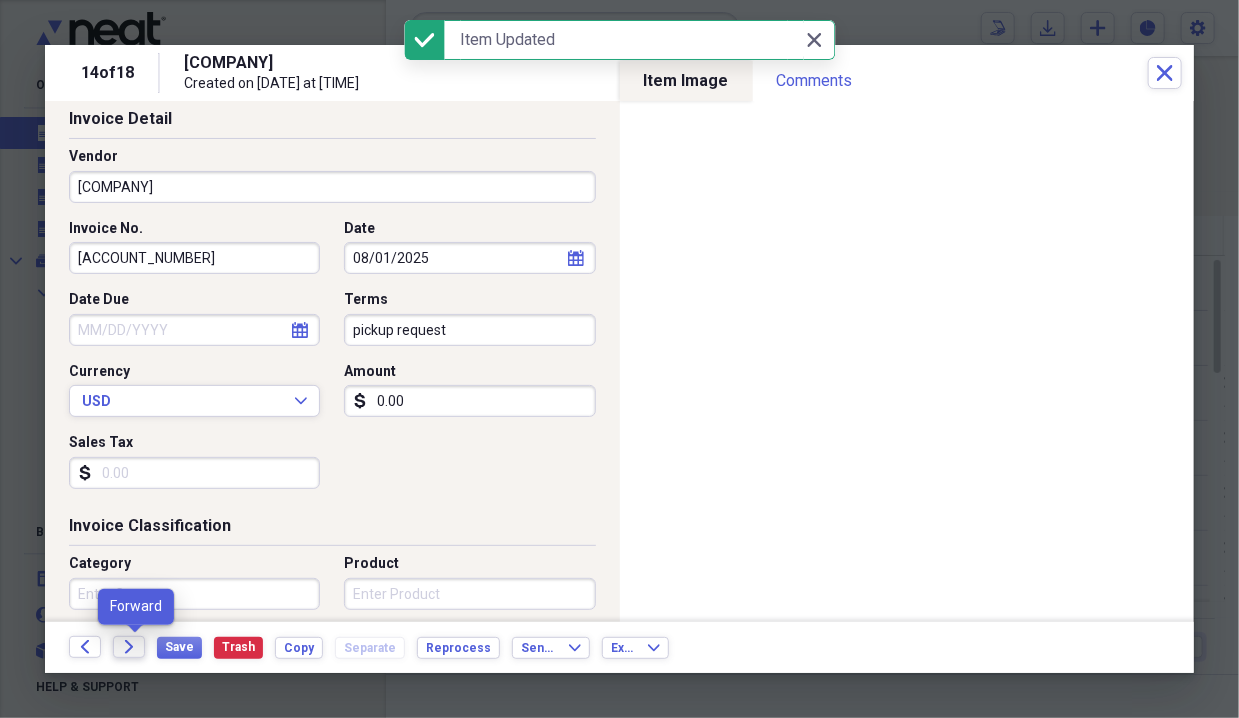 click on "Forward" 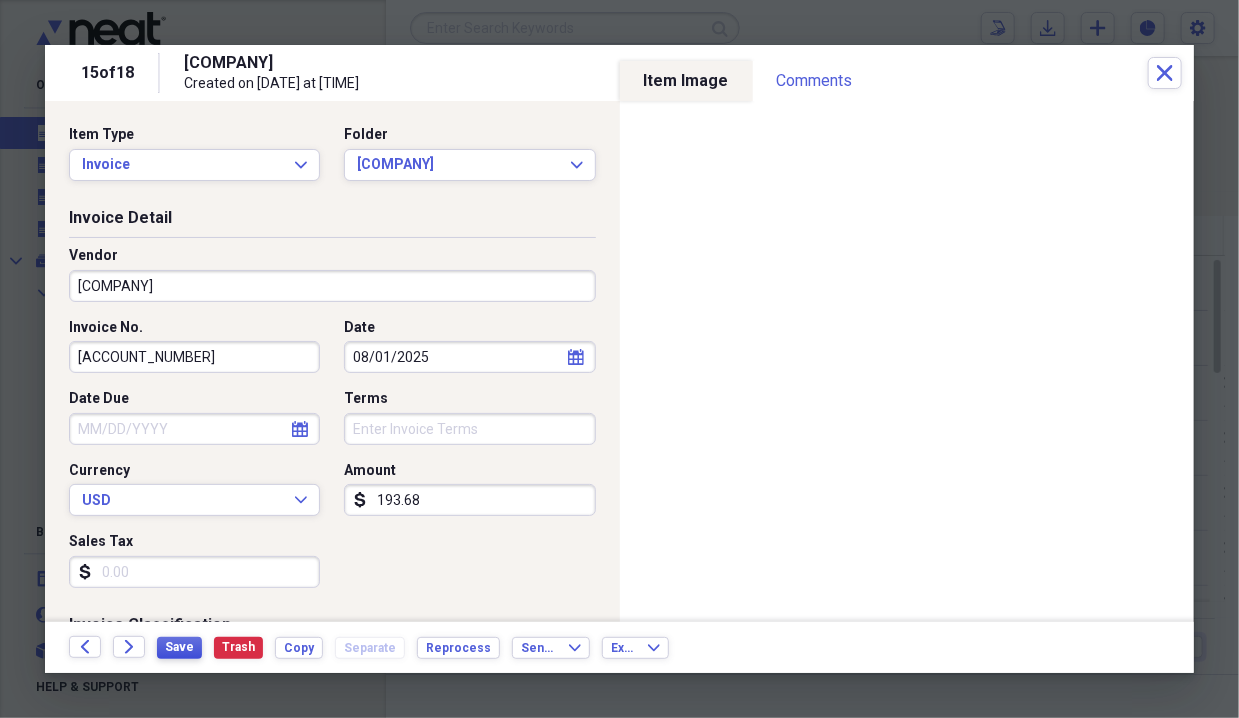 type on "193.68" 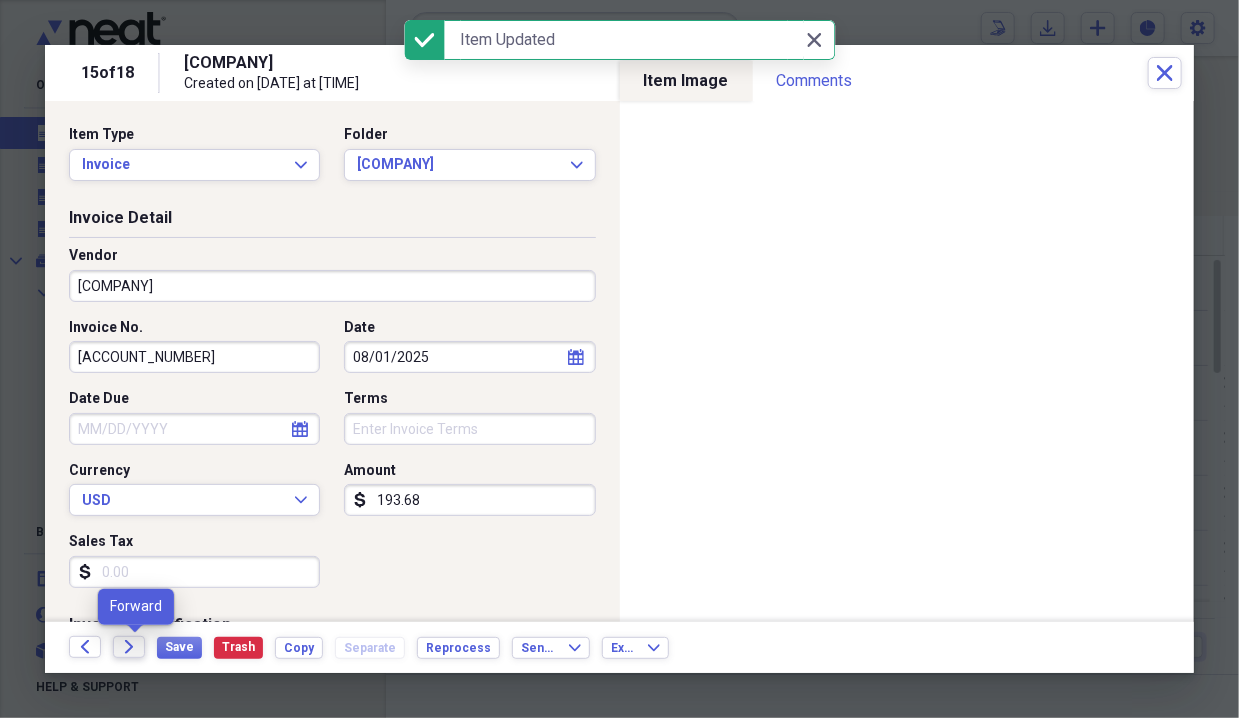 click on "Forward" 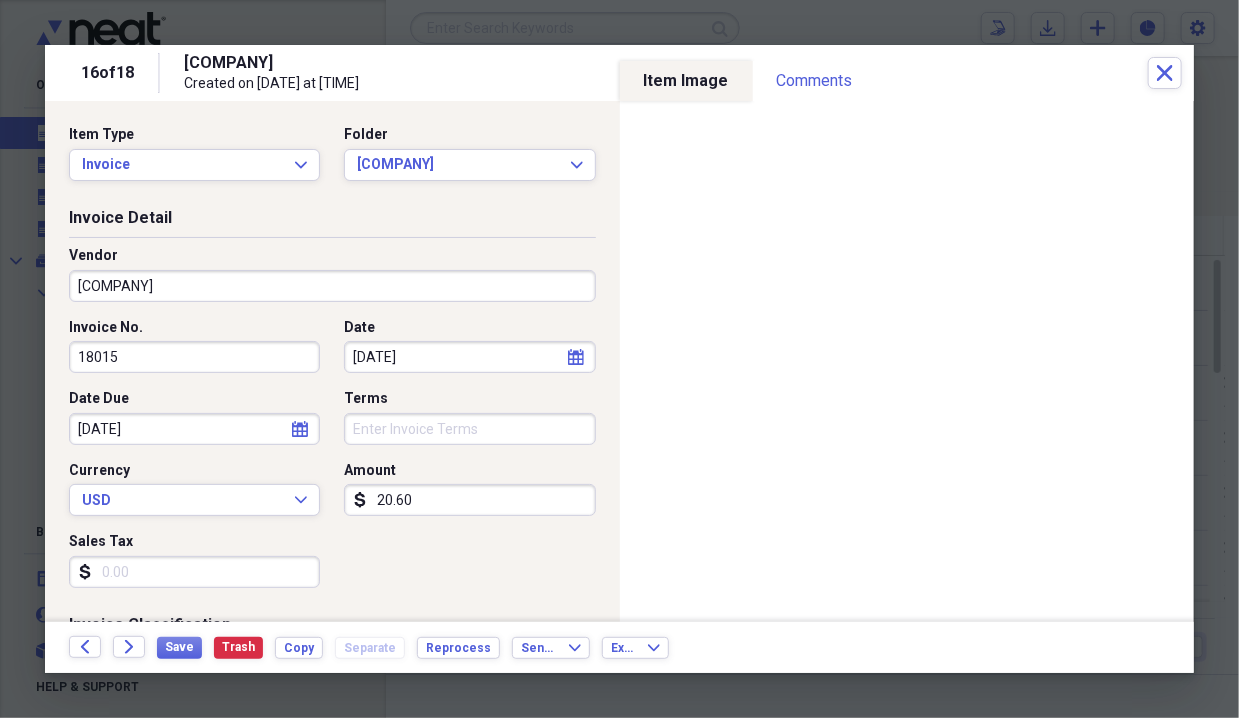 click 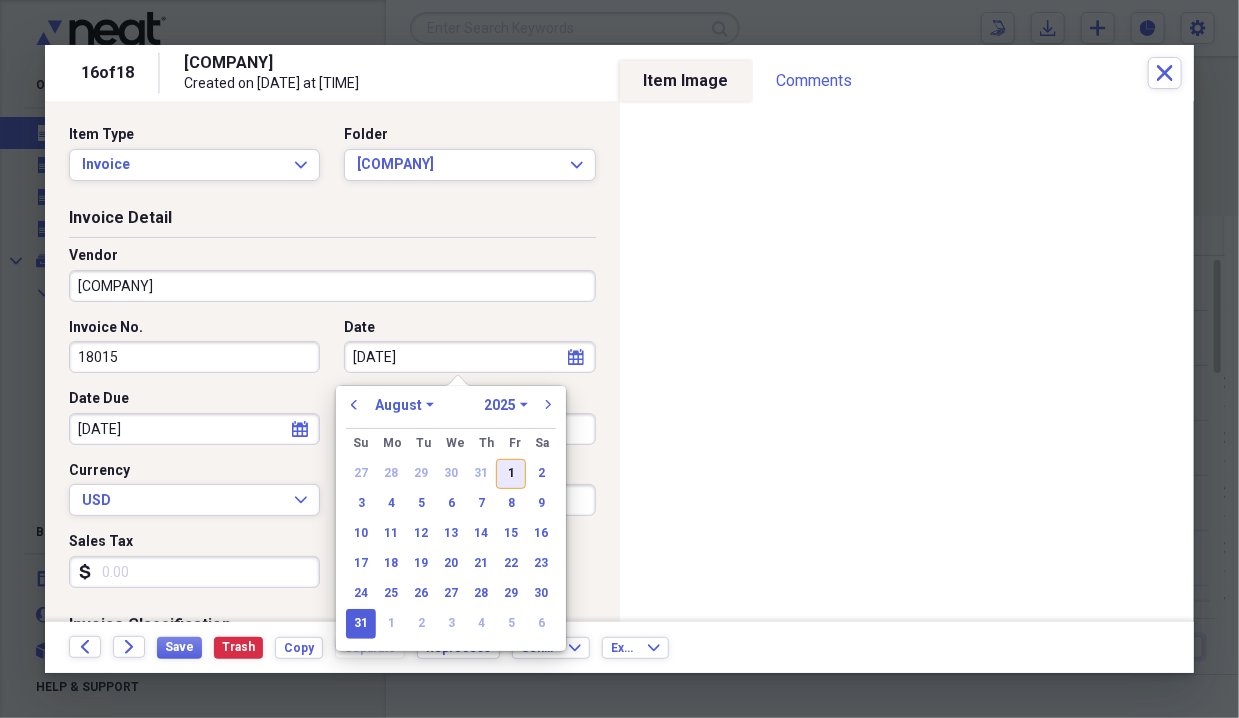 click on "1" at bounding box center (511, 474) 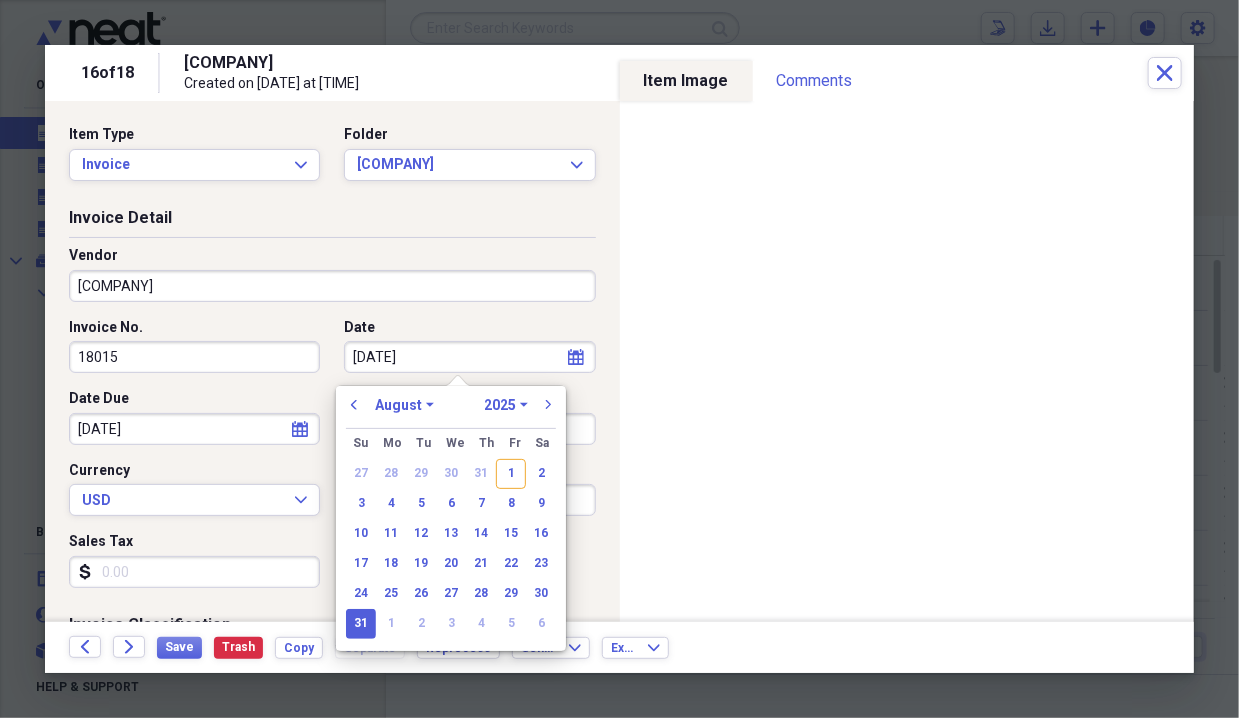 type on "08/01/2025" 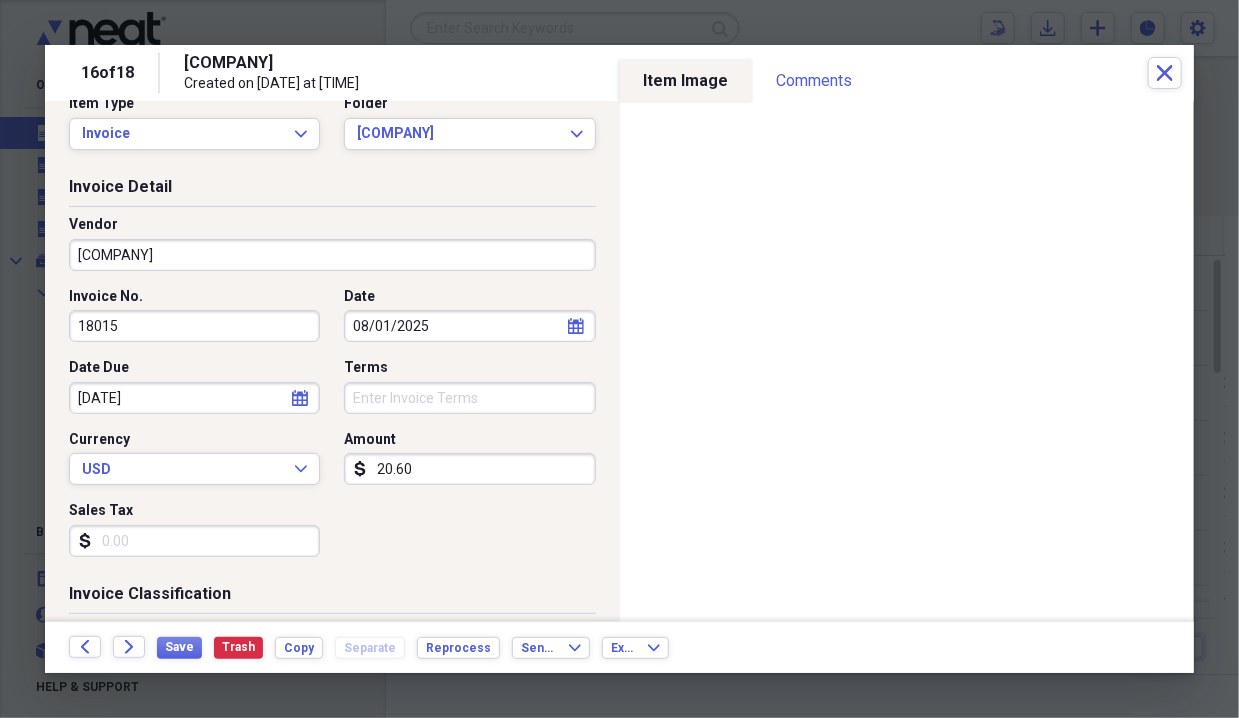 scroll, scrollTop: 0, scrollLeft: 0, axis: both 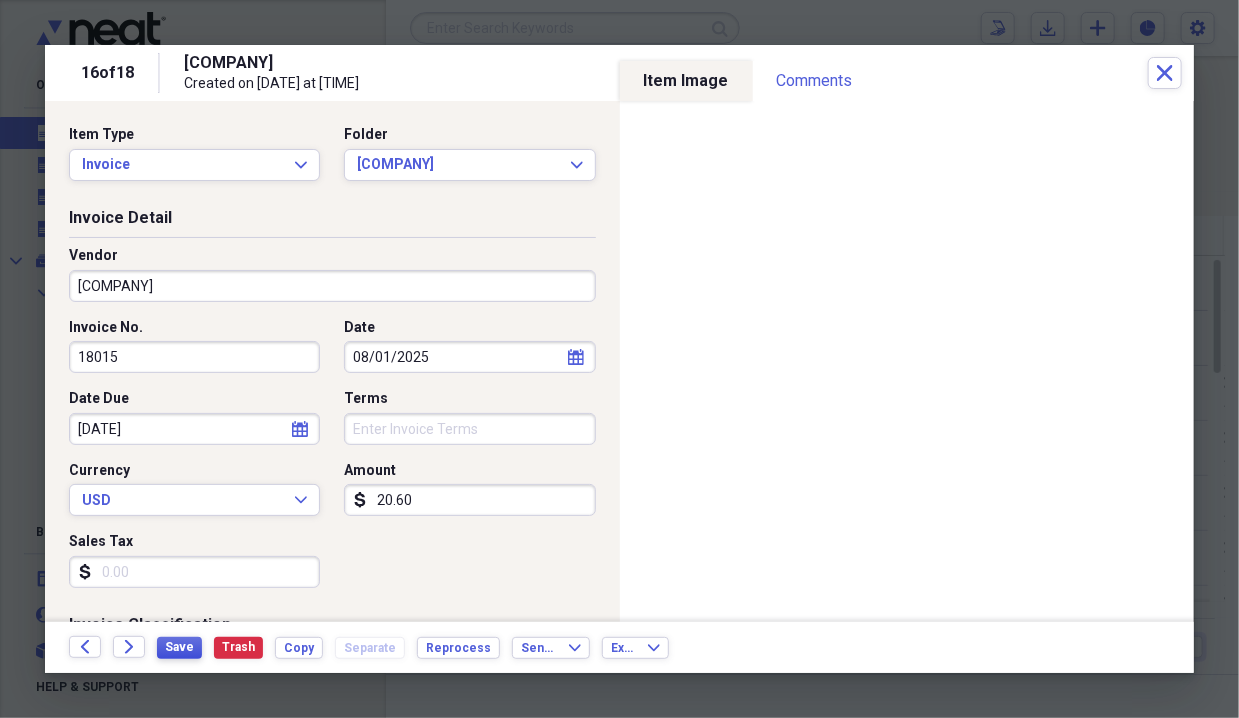 click on "Save" at bounding box center [179, 647] 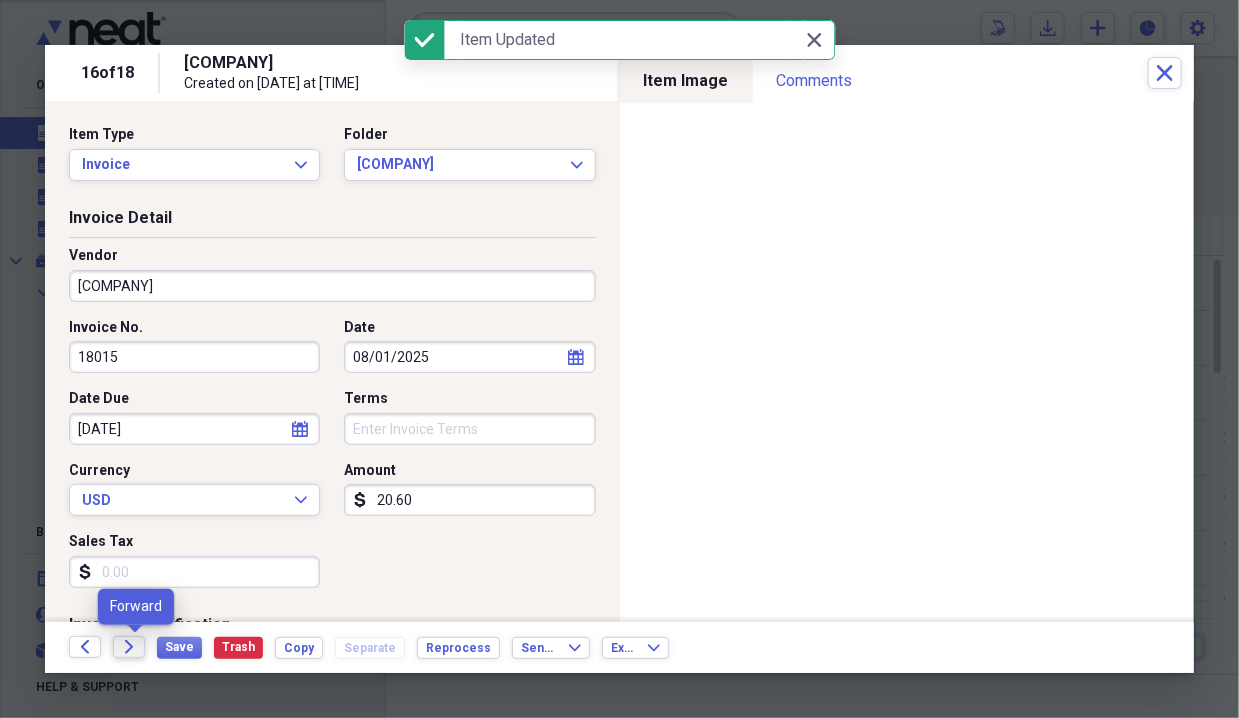 click on "Forward" 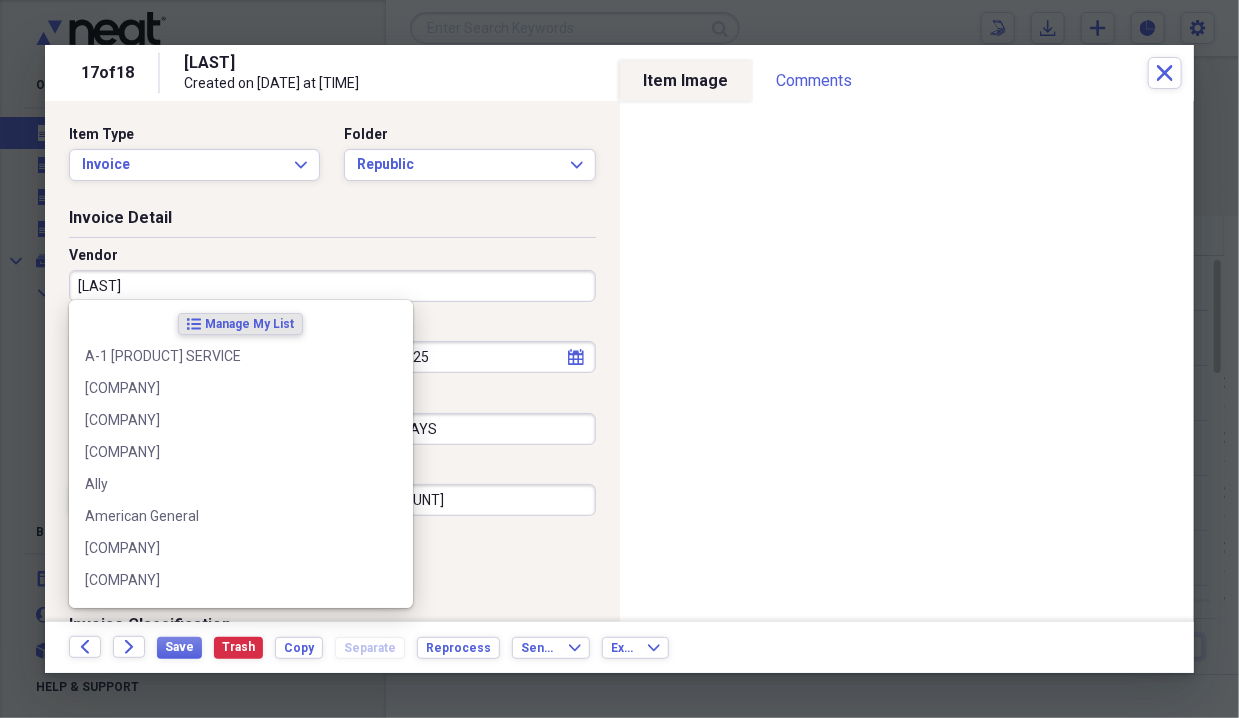 click on "[LAST]" at bounding box center [332, 286] 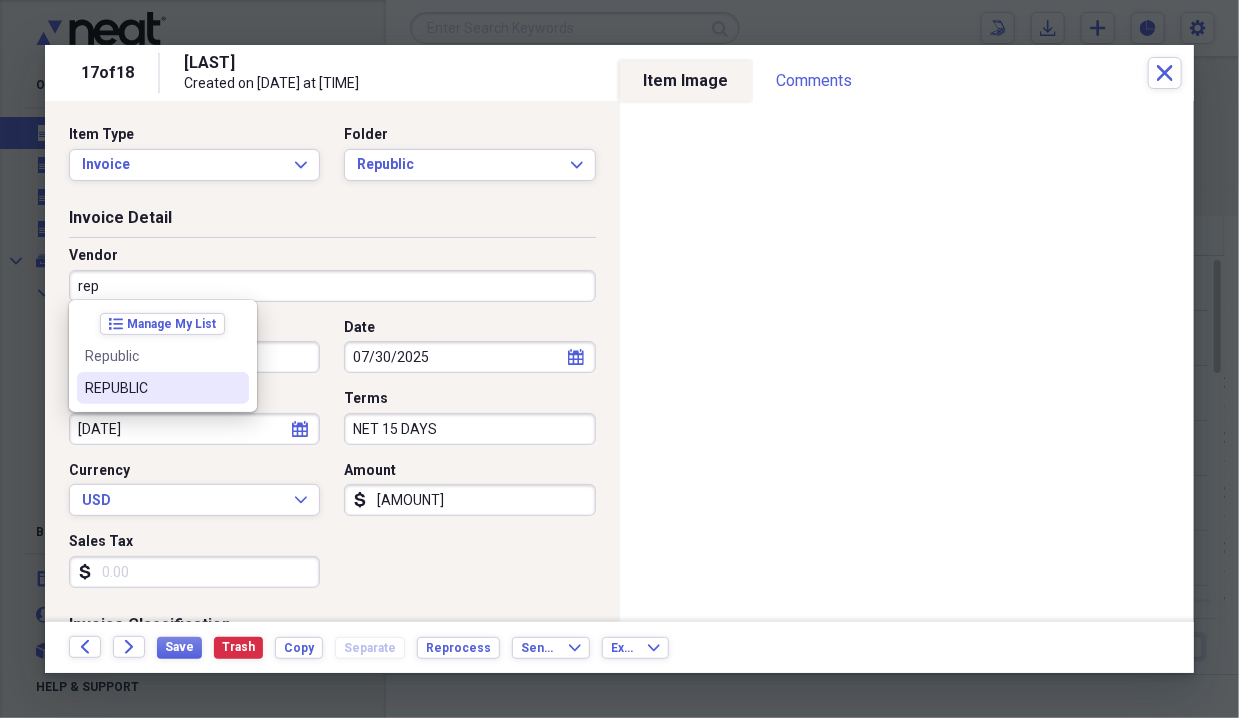 click on "REPUBLIC" at bounding box center (151, 388) 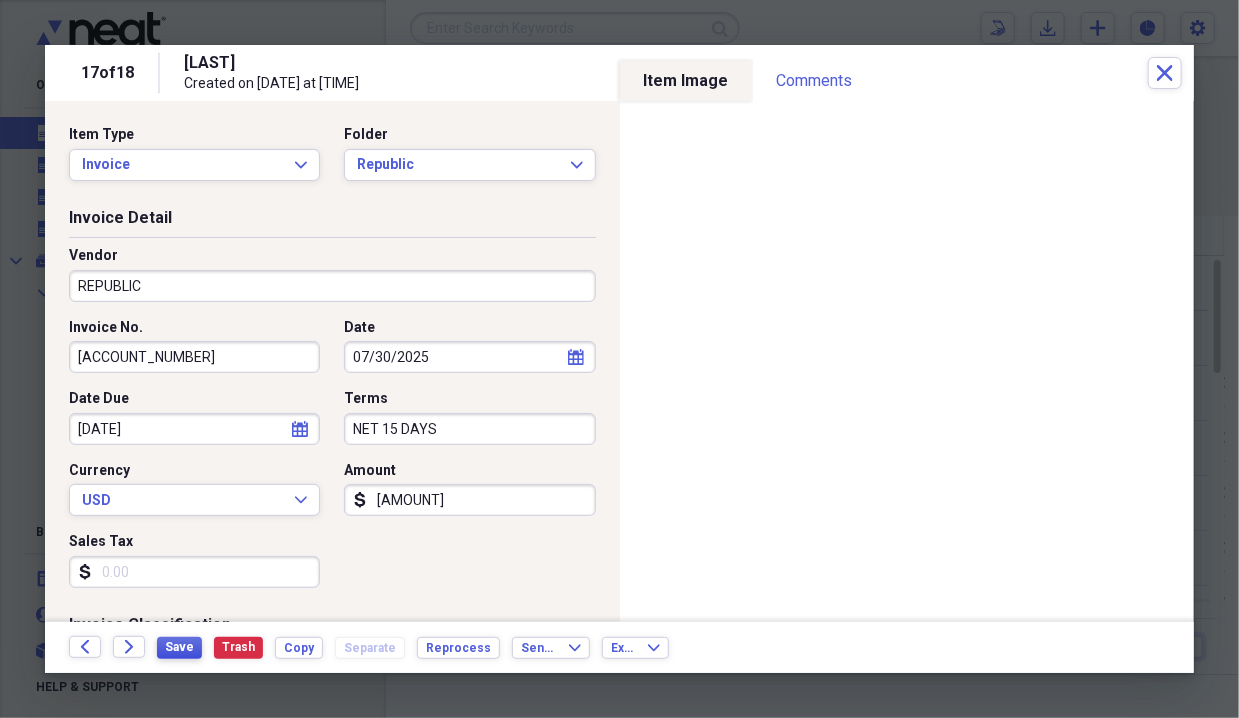 click on "Save" at bounding box center [179, 647] 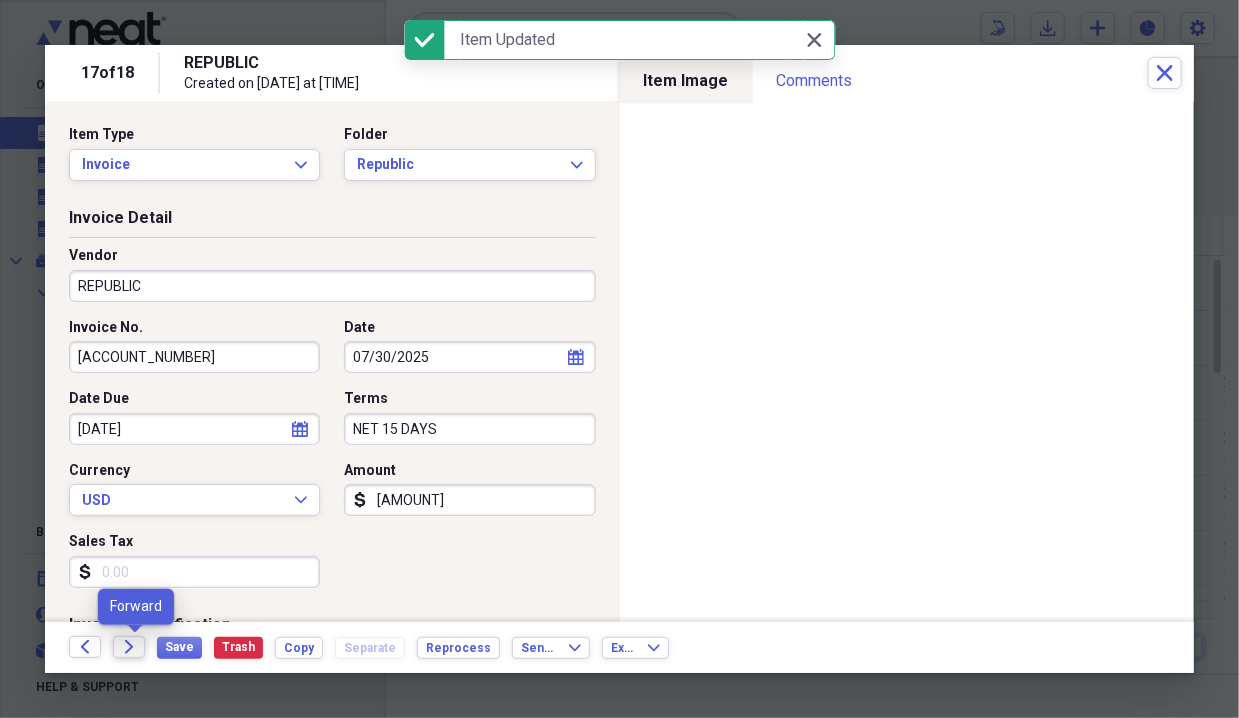 click on "Forward" 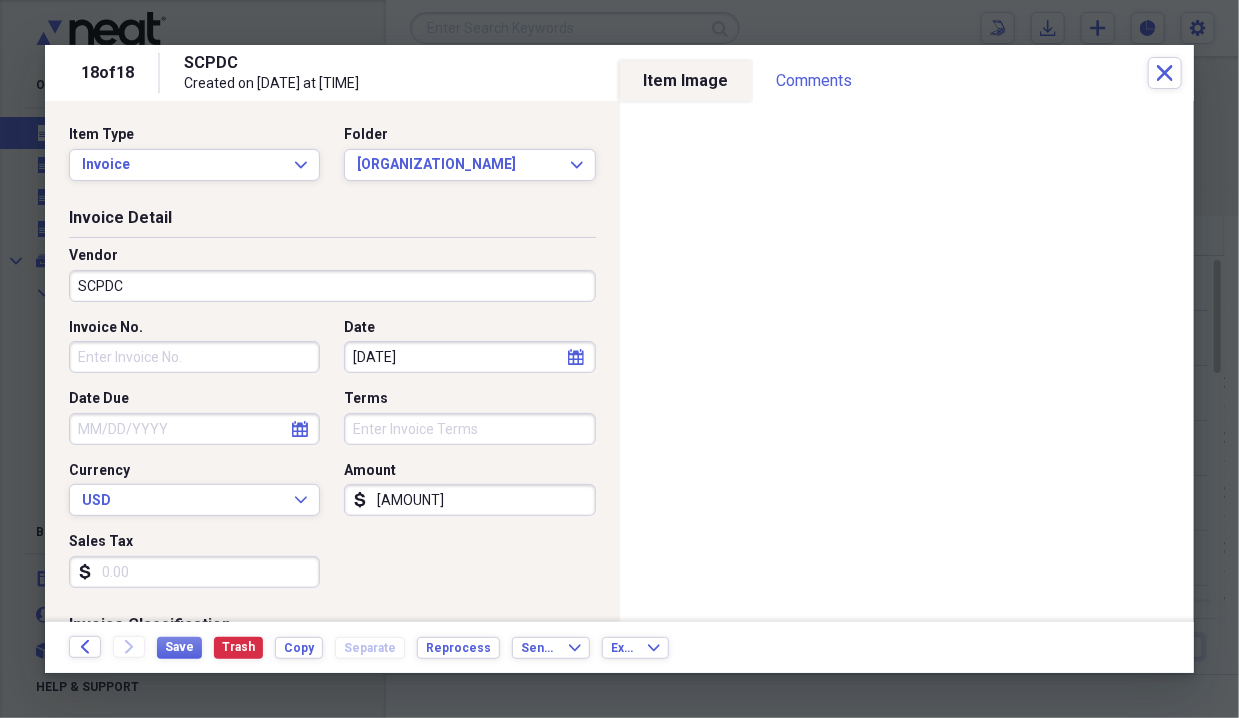 click 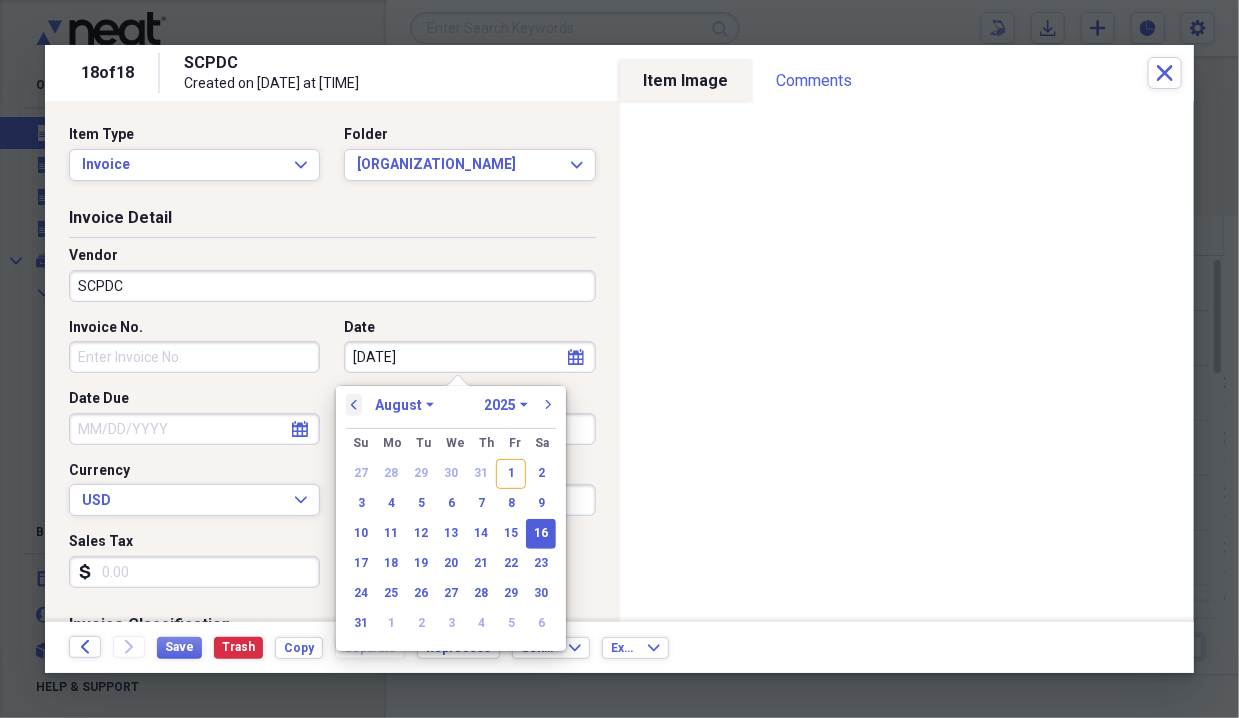 click on "previous" at bounding box center [354, 405] 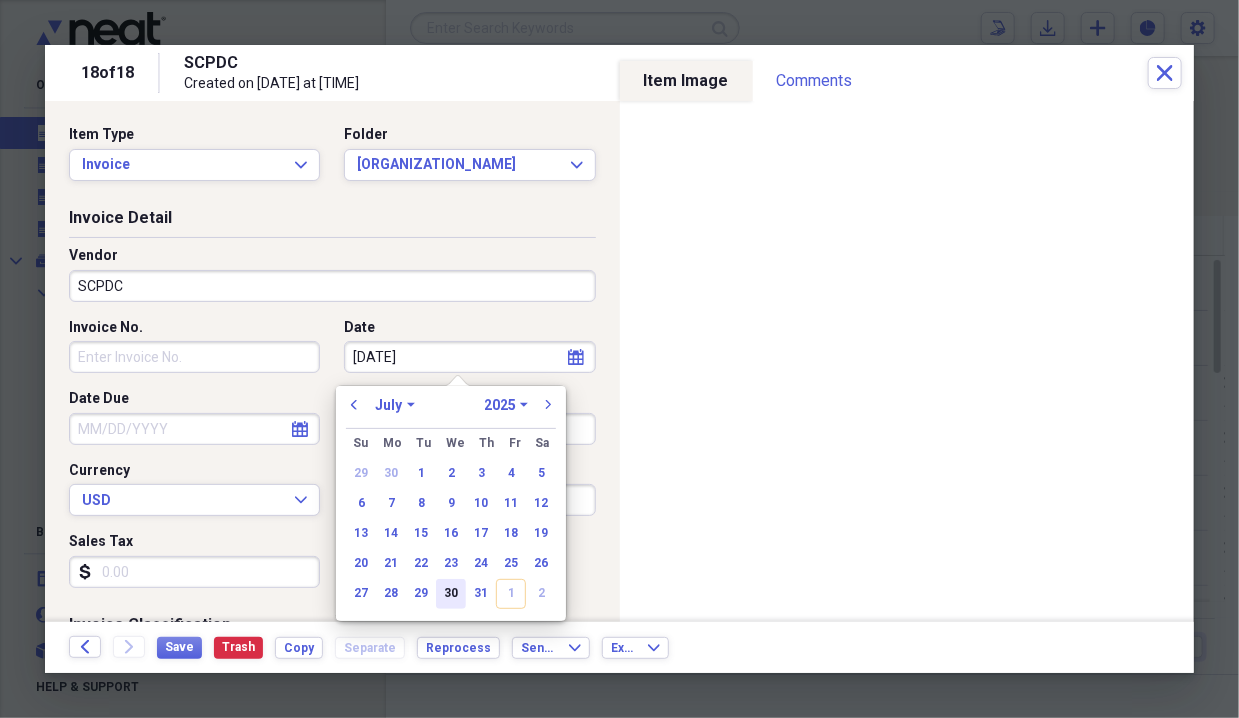 click on "30" at bounding box center (451, 594) 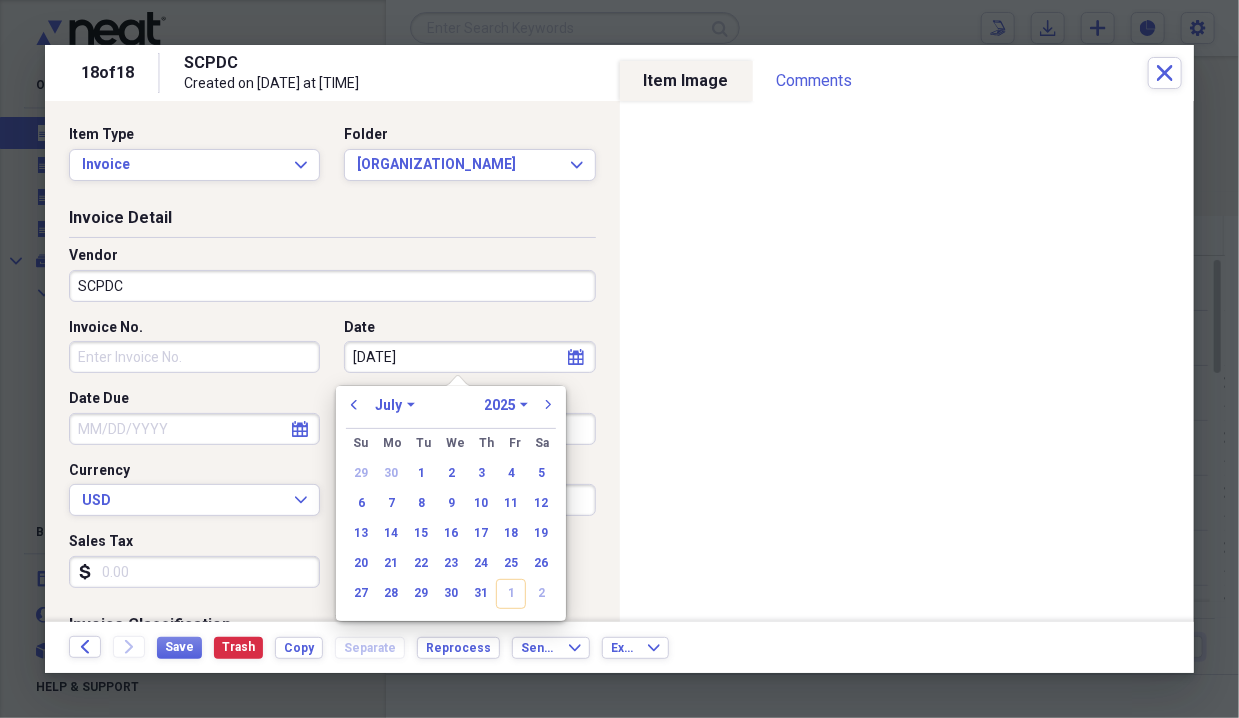 type on "07/30/2025" 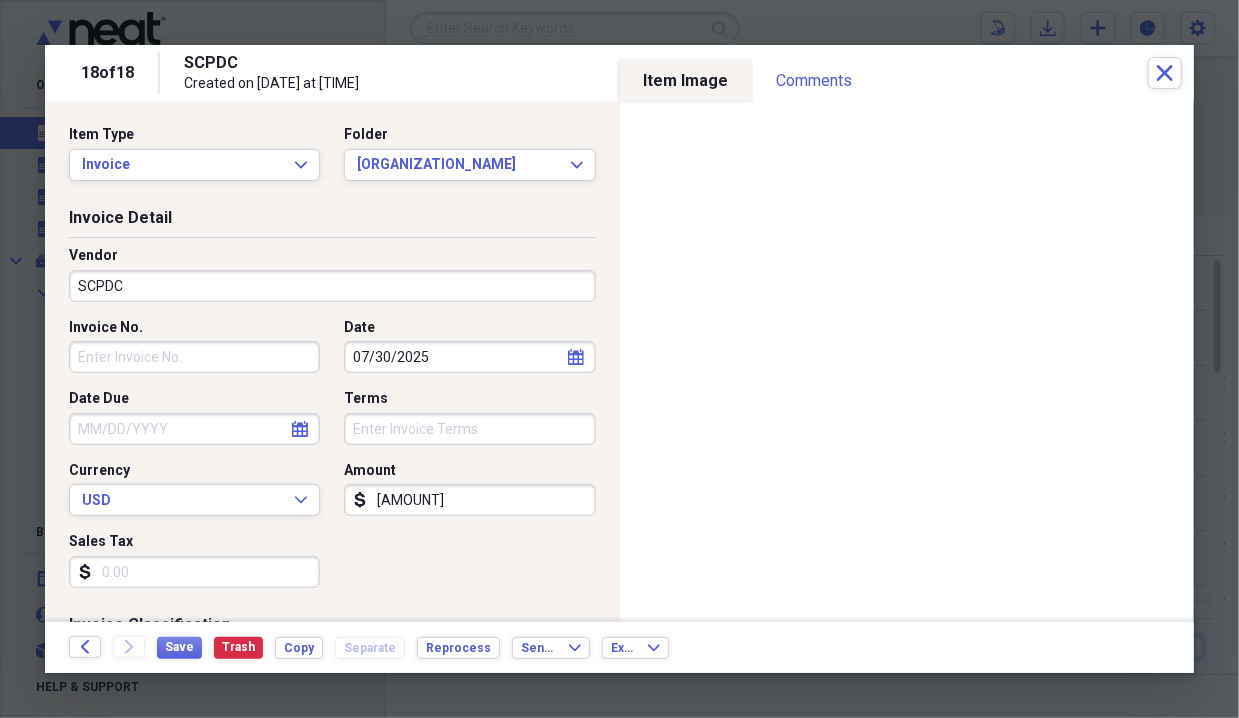 click on "[AMOUNT]" at bounding box center (469, 500) 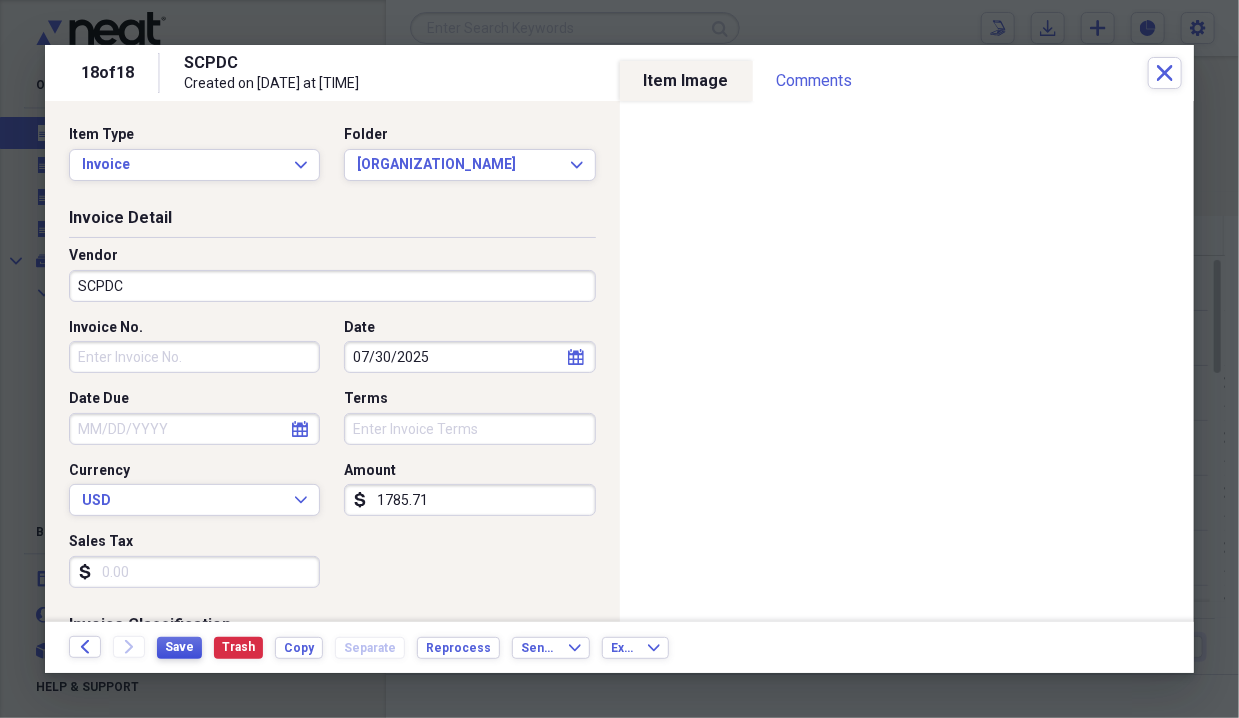 type on "1785.71" 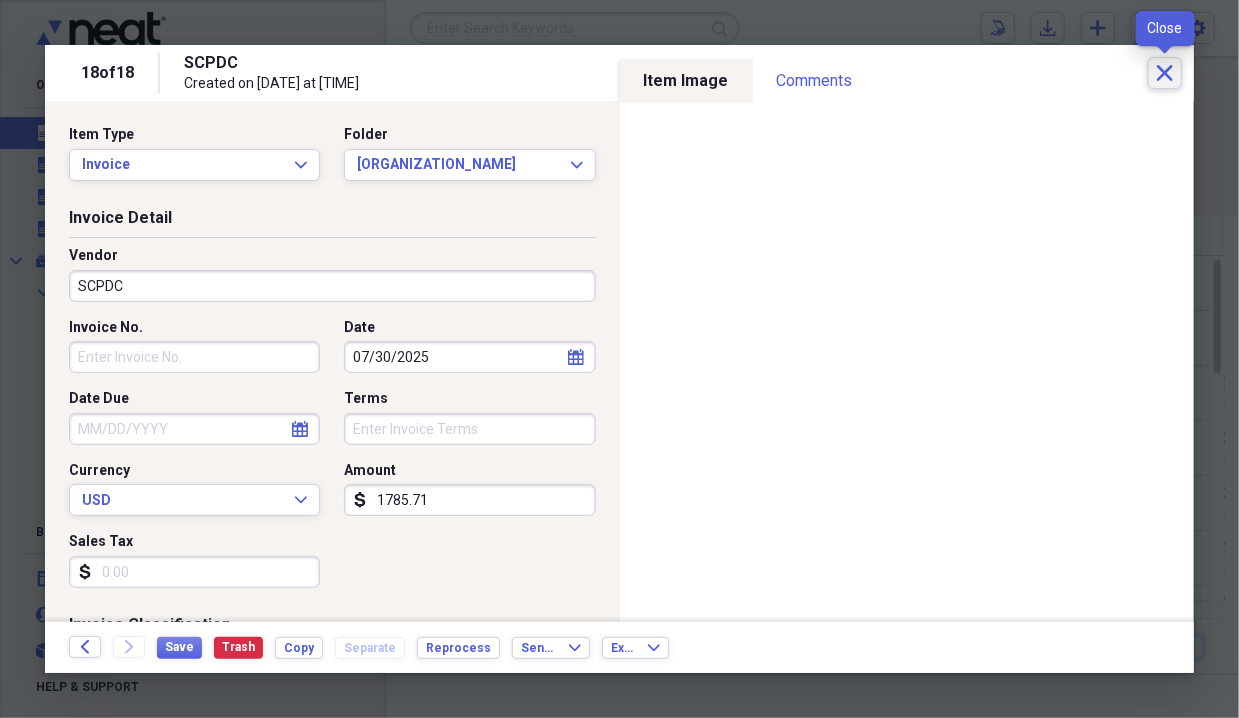 click on "Close" 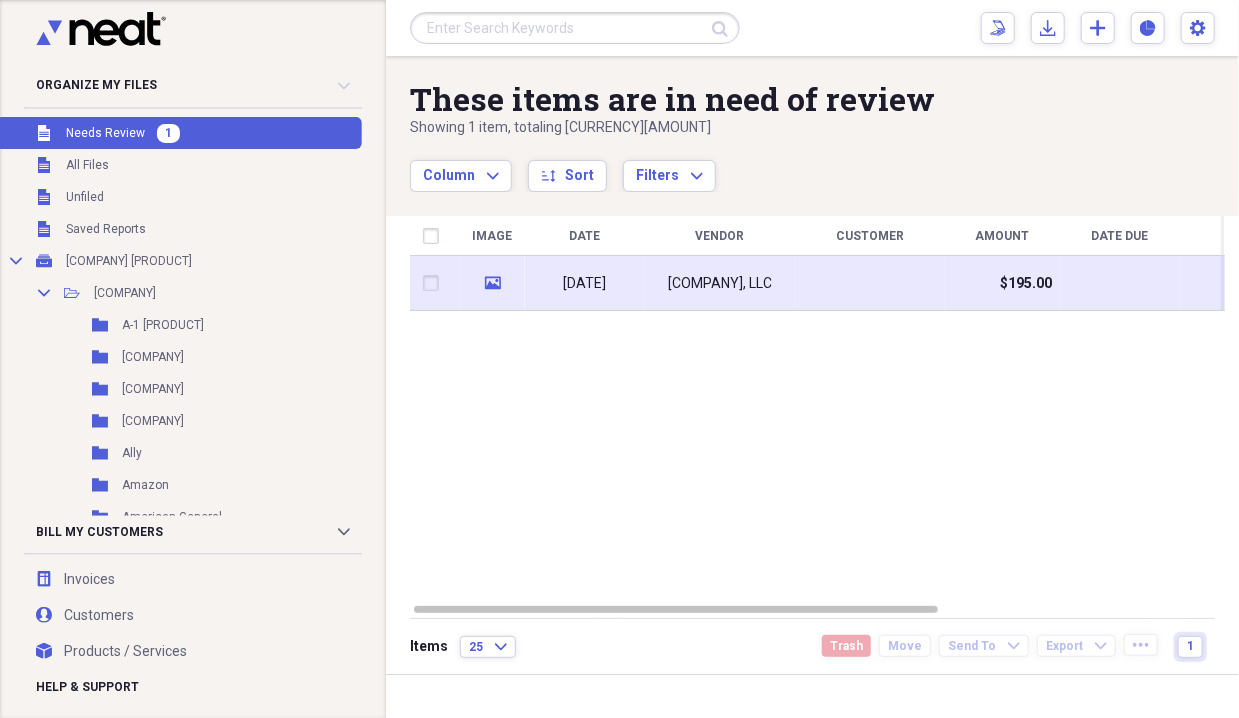 click on "[COMPANY], LLC" at bounding box center [720, 284] 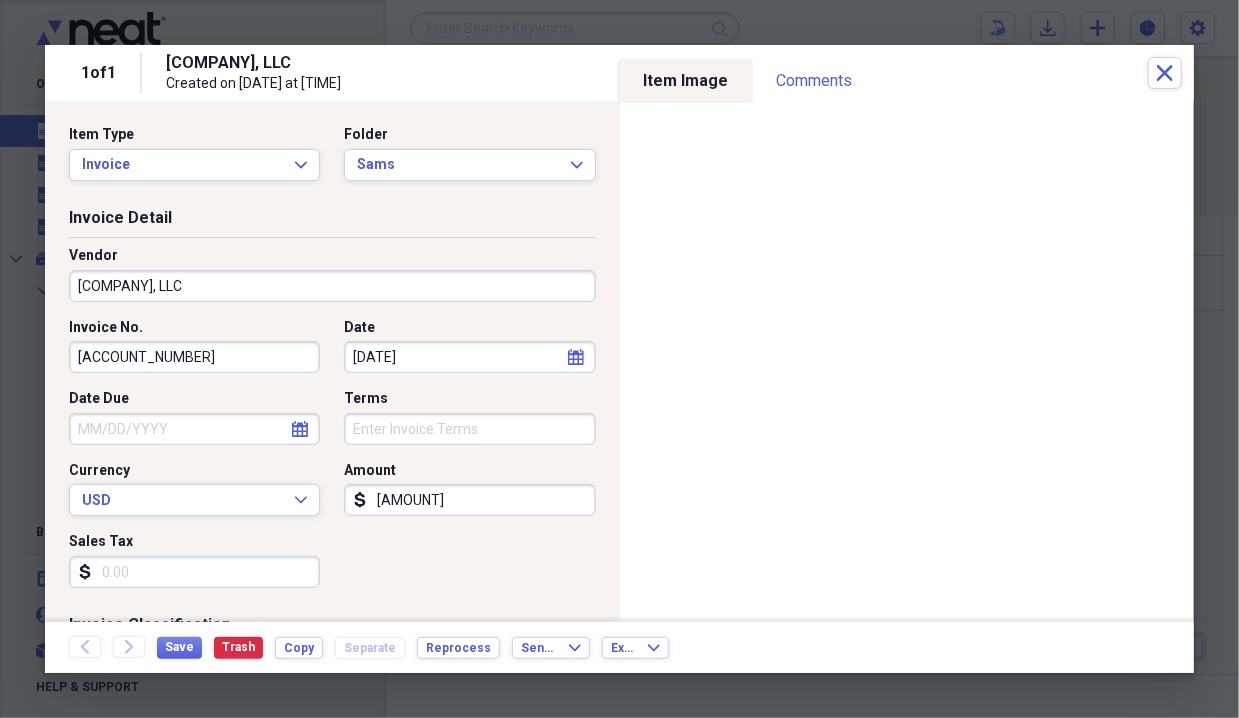 click 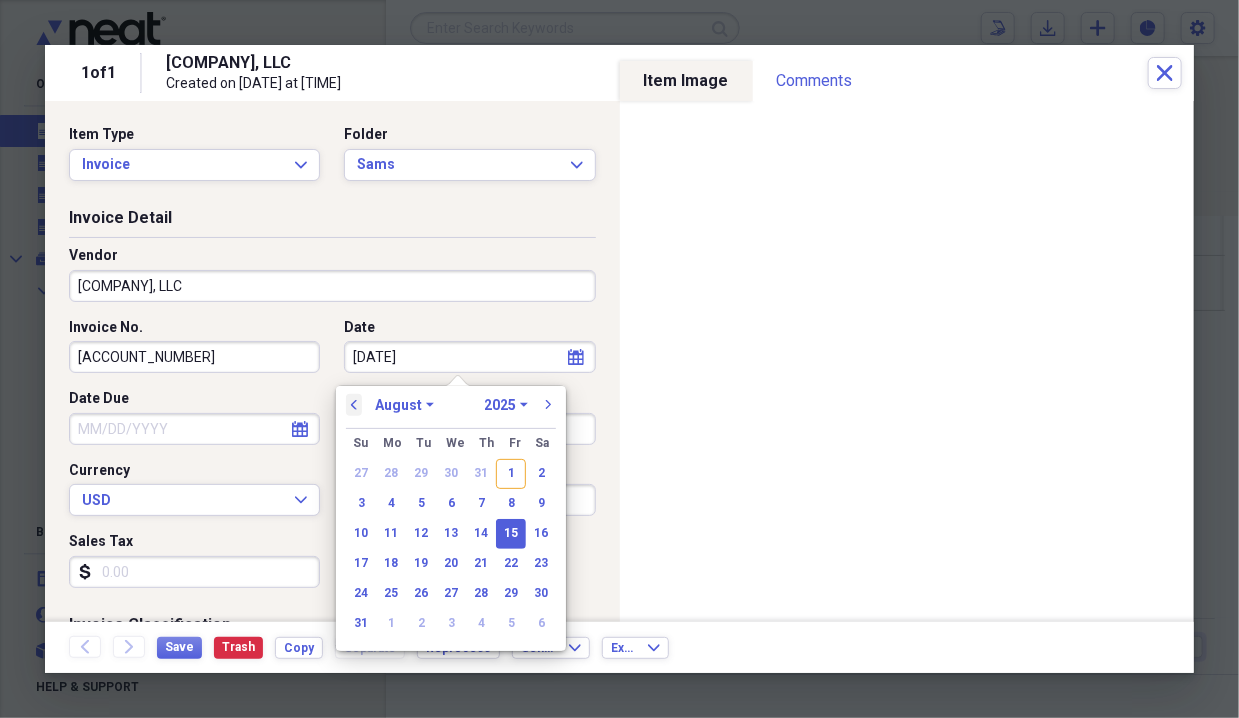click on "previous" at bounding box center [354, 405] 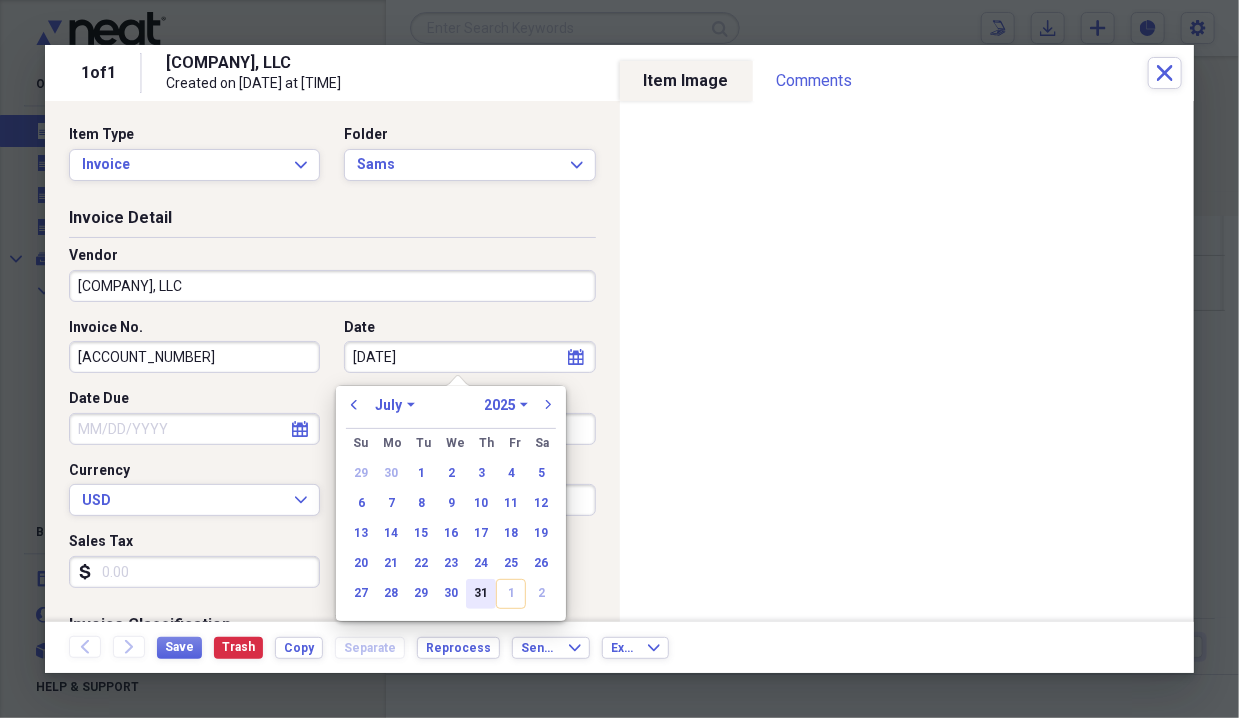 click on "31" at bounding box center [481, 594] 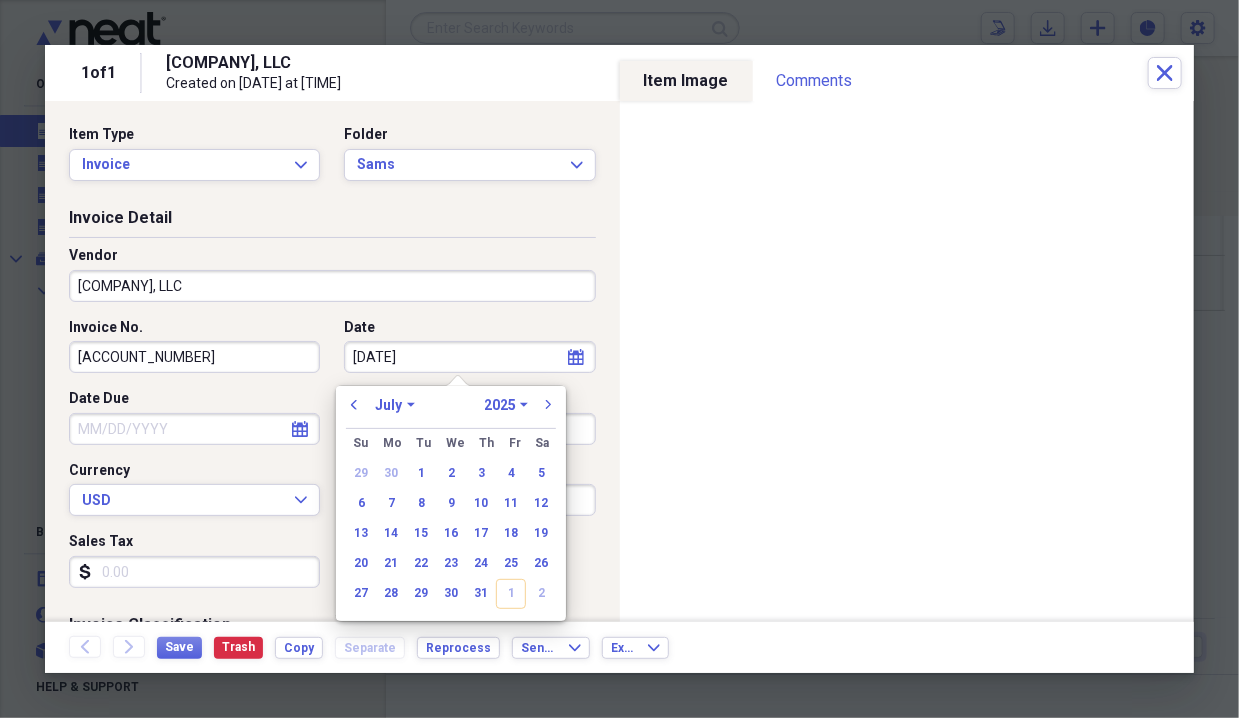 type on "07/31/2025" 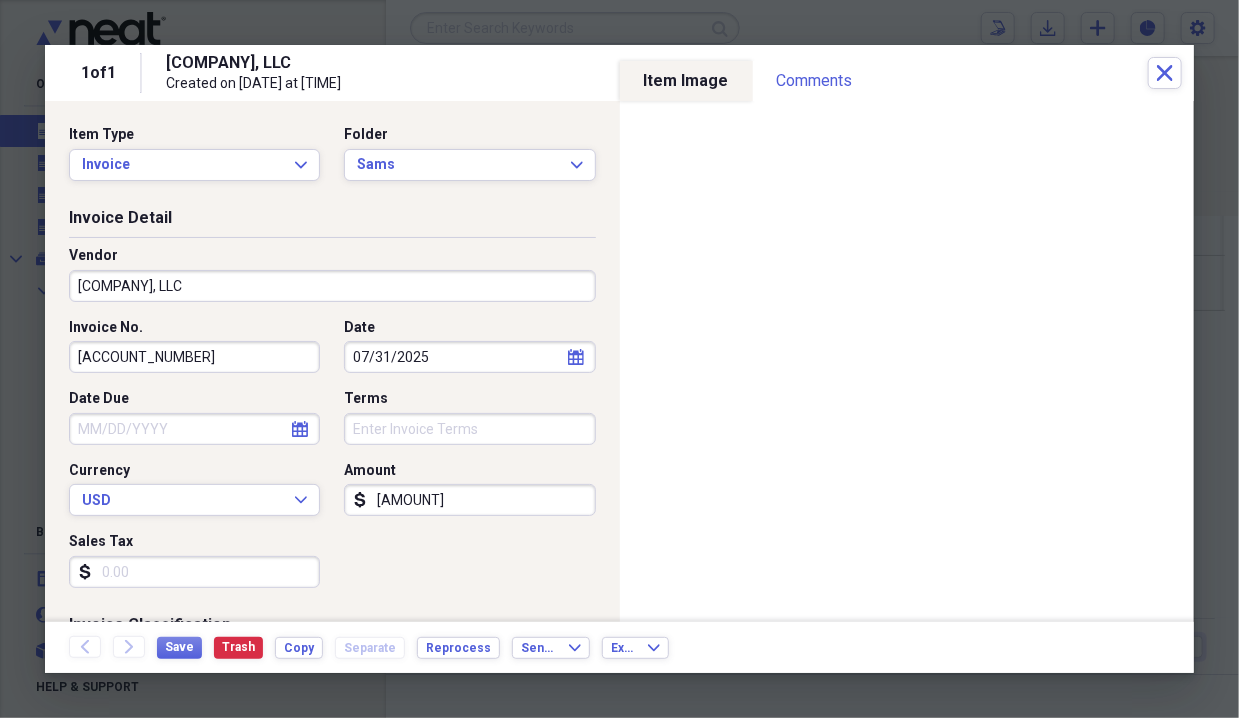 click on "[ACCOUNT_NUMBER]" at bounding box center [194, 357] 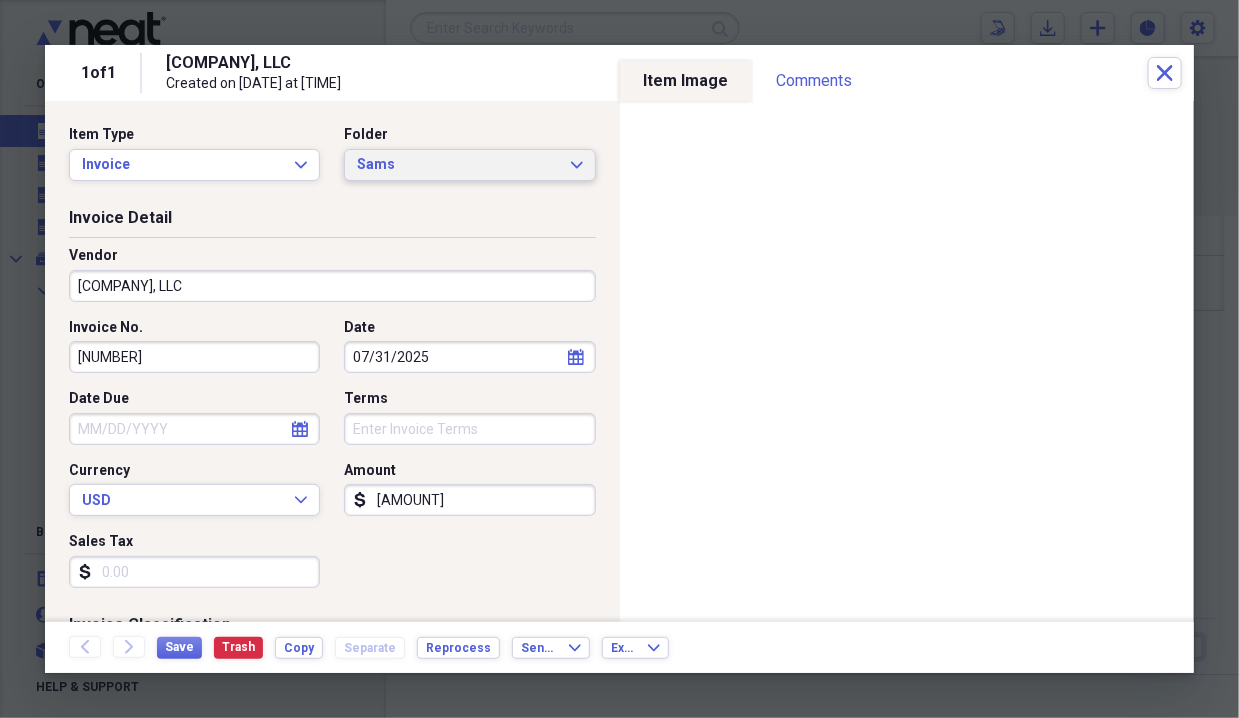 type on "[NUMBER]" 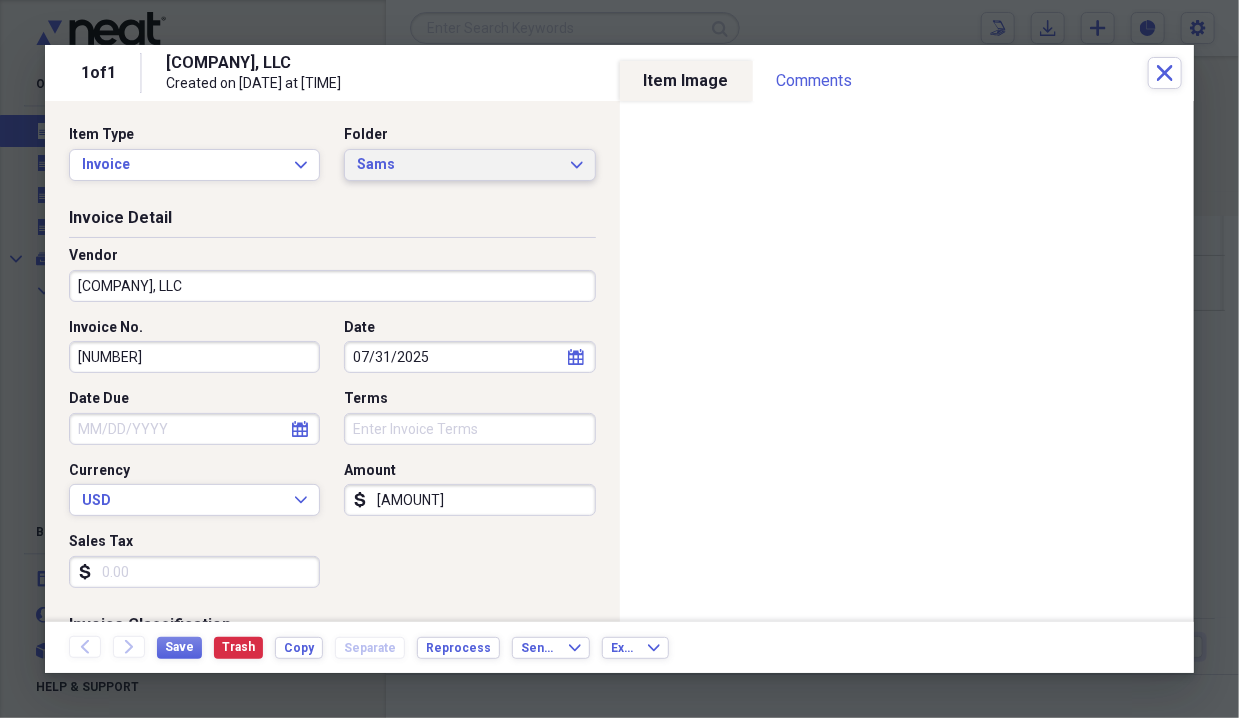 click on "Expand" 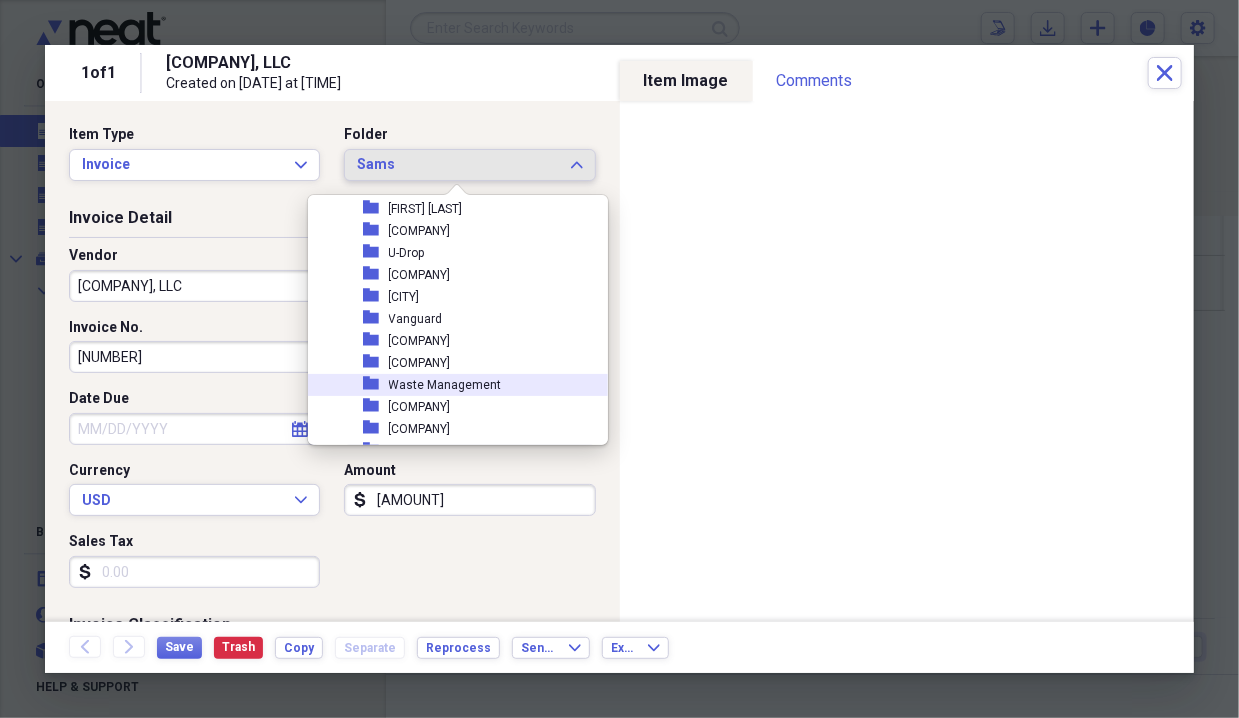 scroll, scrollTop: 2314, scrollLeft: 0, axis: vertical 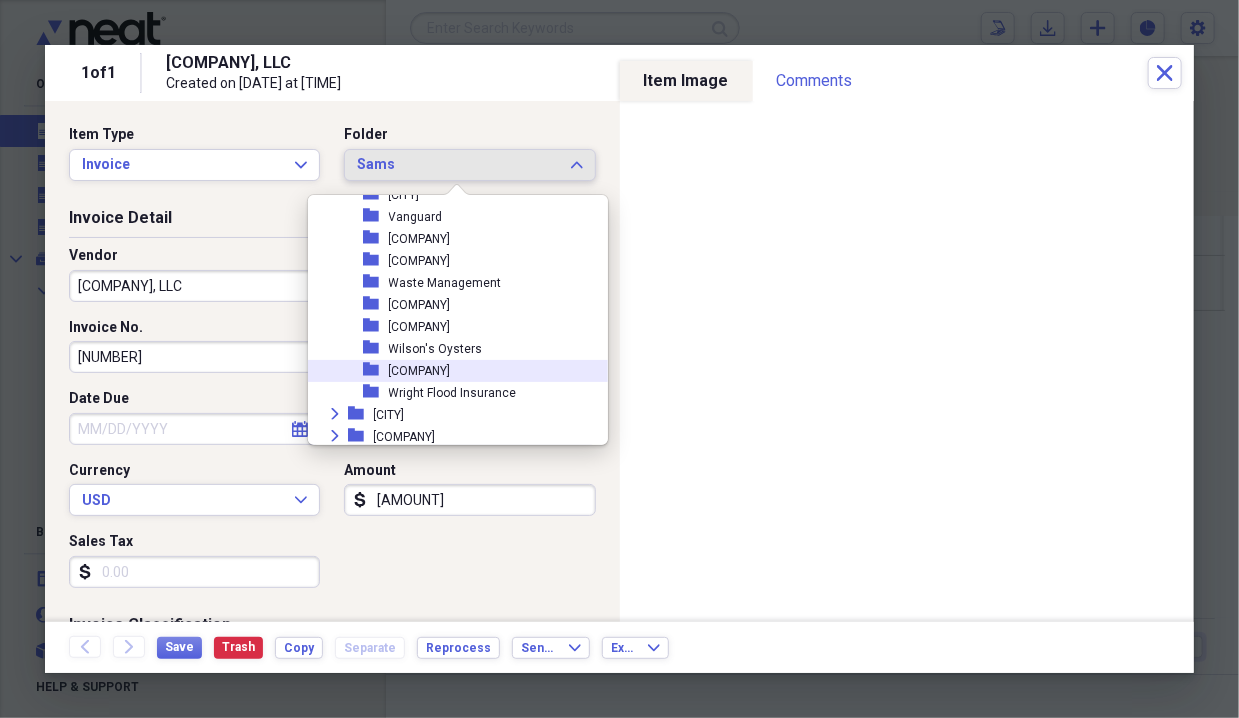 click on "folder [COMPANY]" at bounding box center [450, 371] 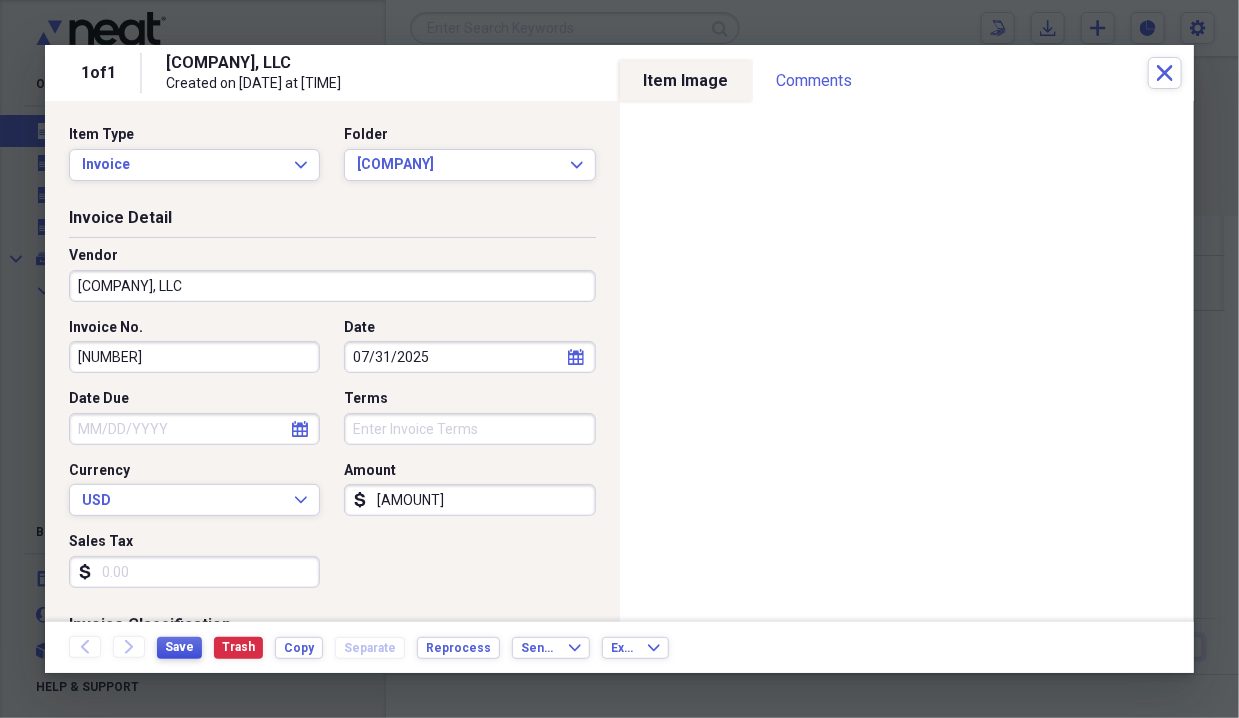 click on "Save" at bounding box center (179, 647) 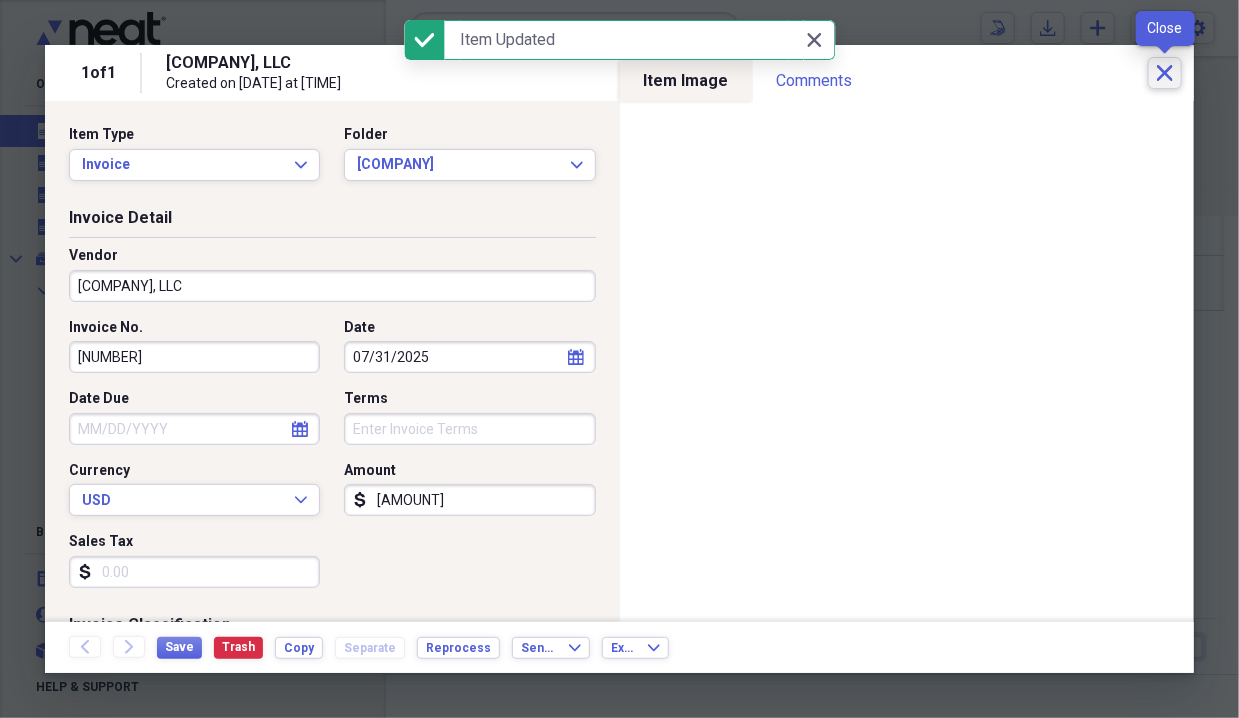 click 